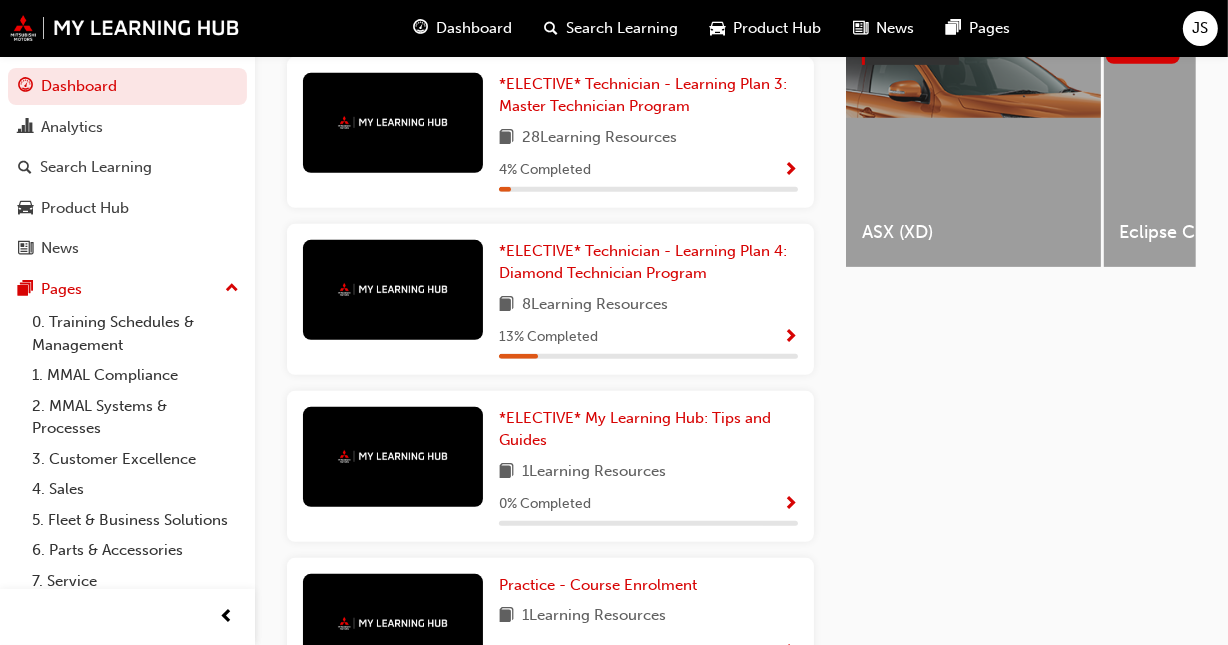 scroll, scrollTop: 903, scrollLeft: 0, axis: vertical 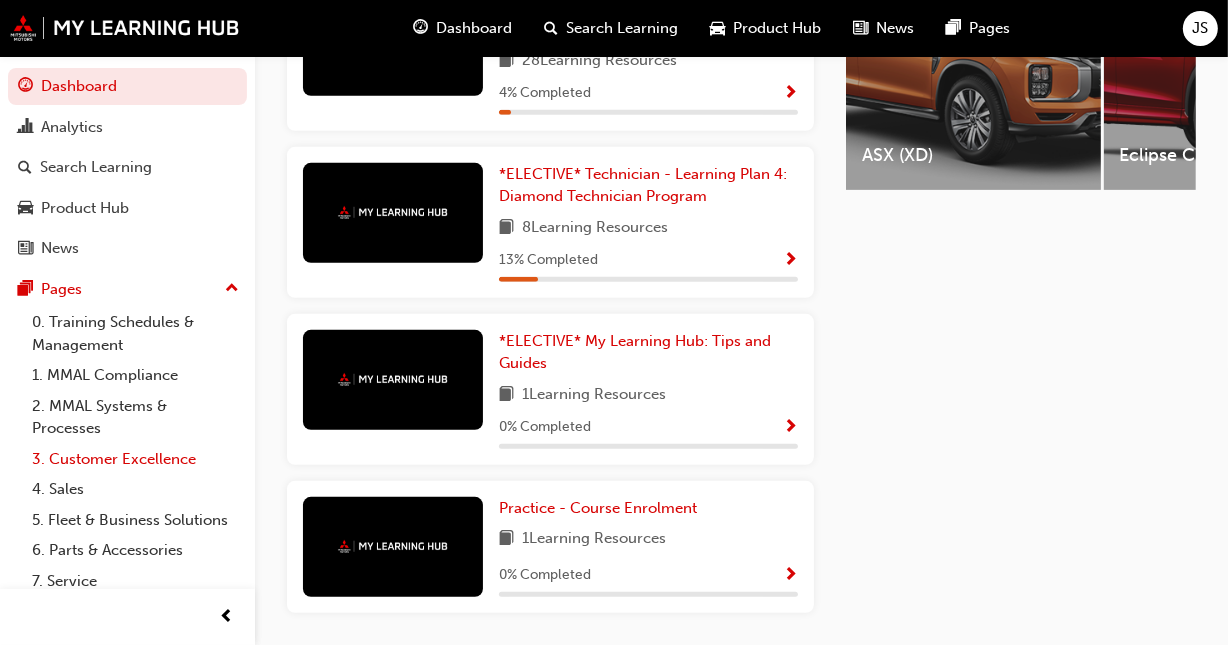 click on "3. Customer Excellence" at bounding box center [135, 459] 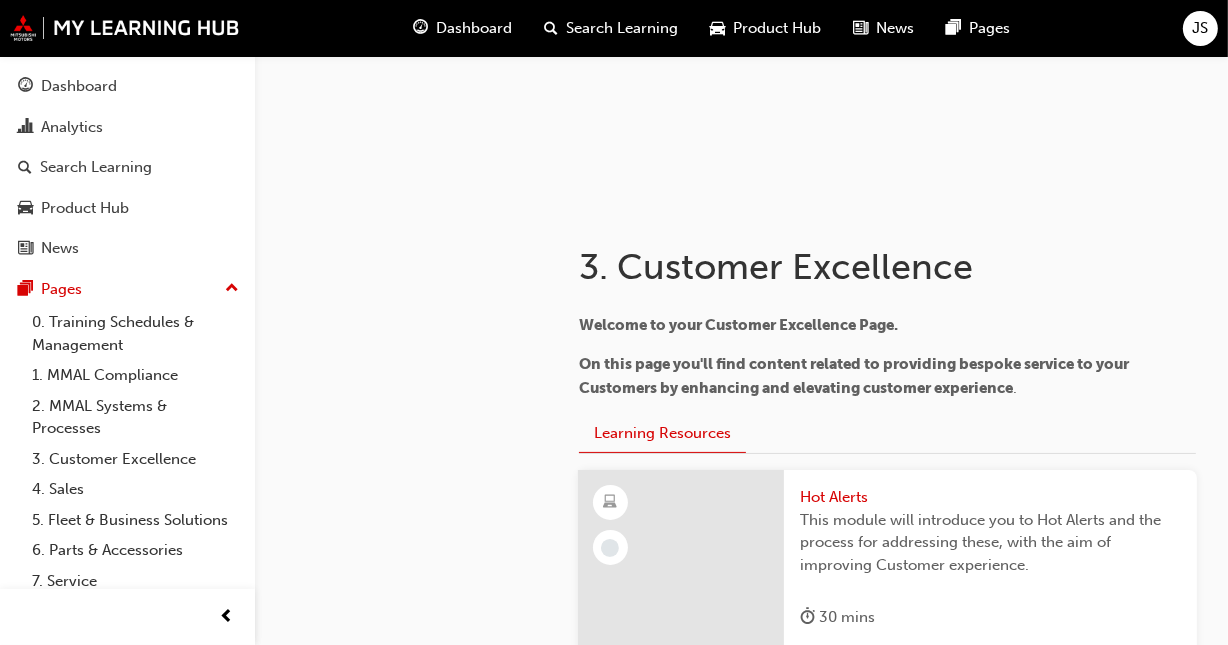 scroll, scrollTop: 176, scrollLeft: 0, axis: vertical 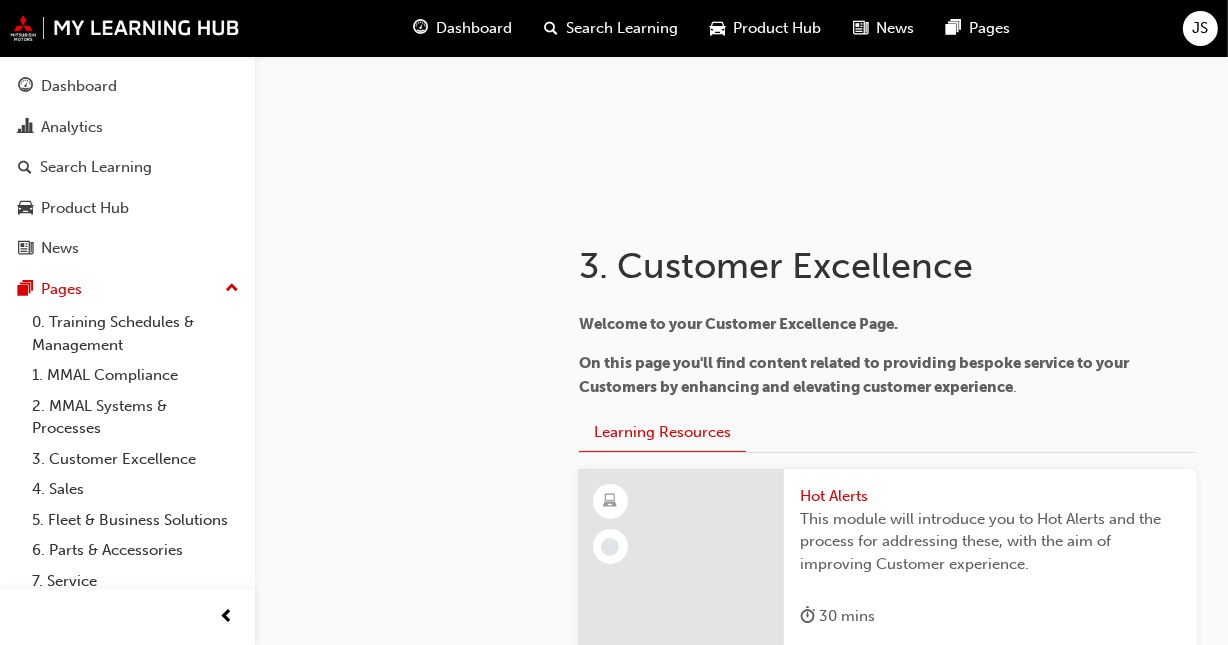 click at bounding box center [741, 42] 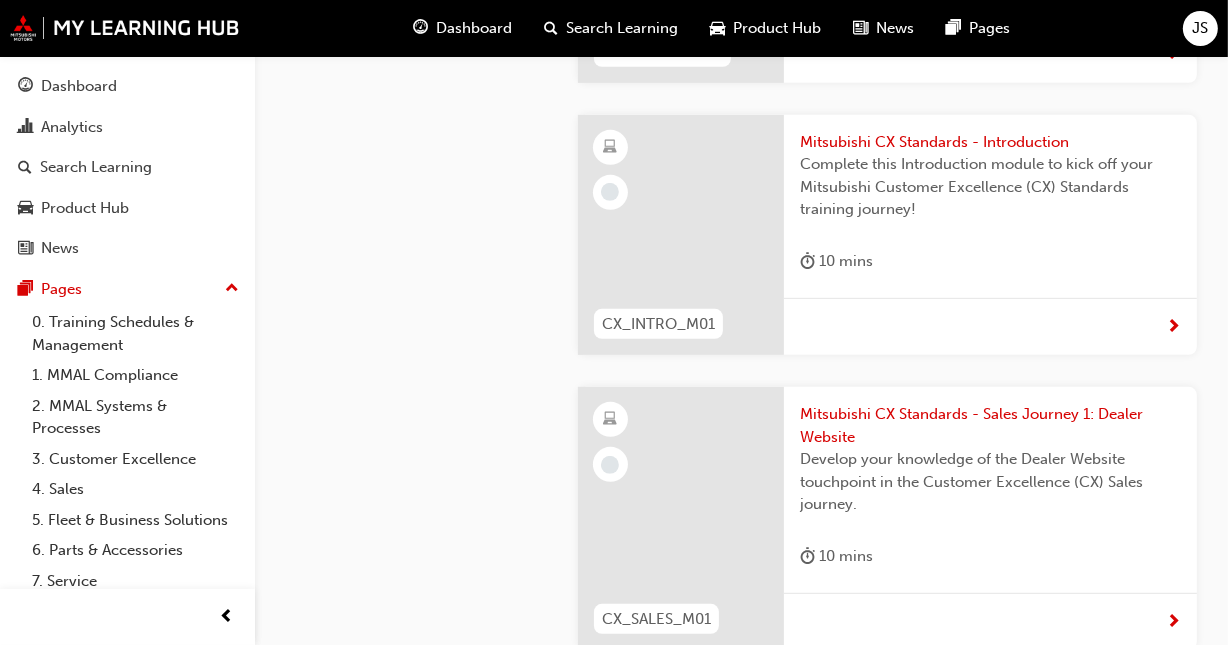 scroll, scrollTop: 811, scrollLeft: 0, axis: vertical 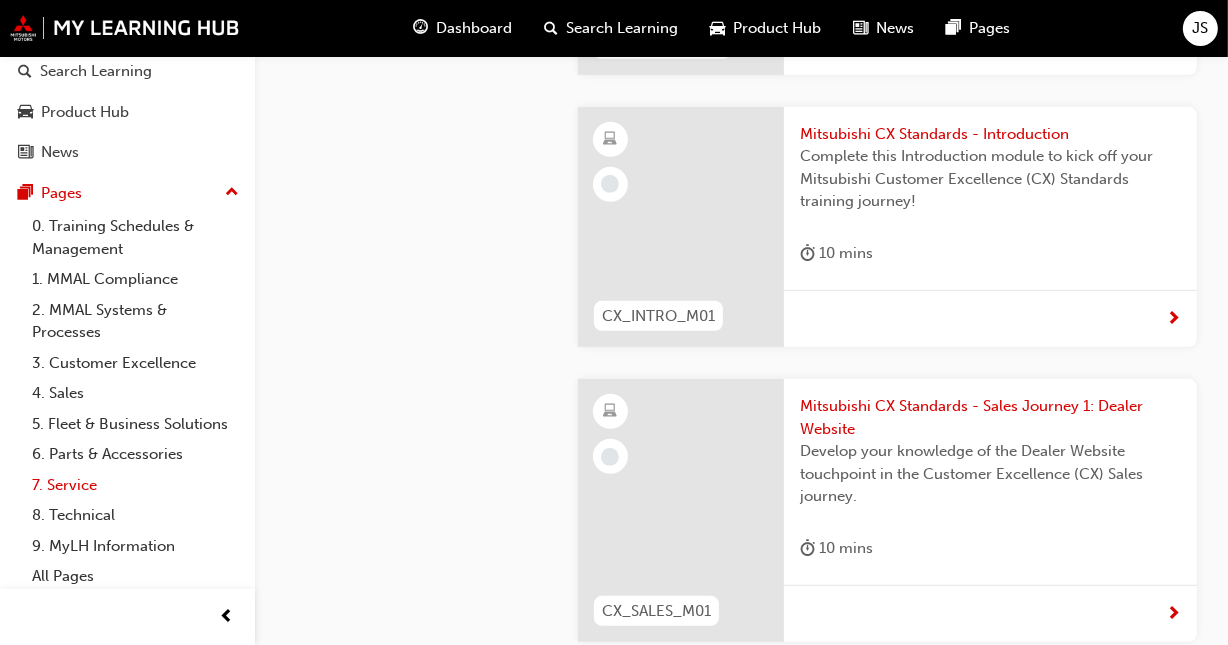 click on "7. Service" at bounding box center (135, 485) 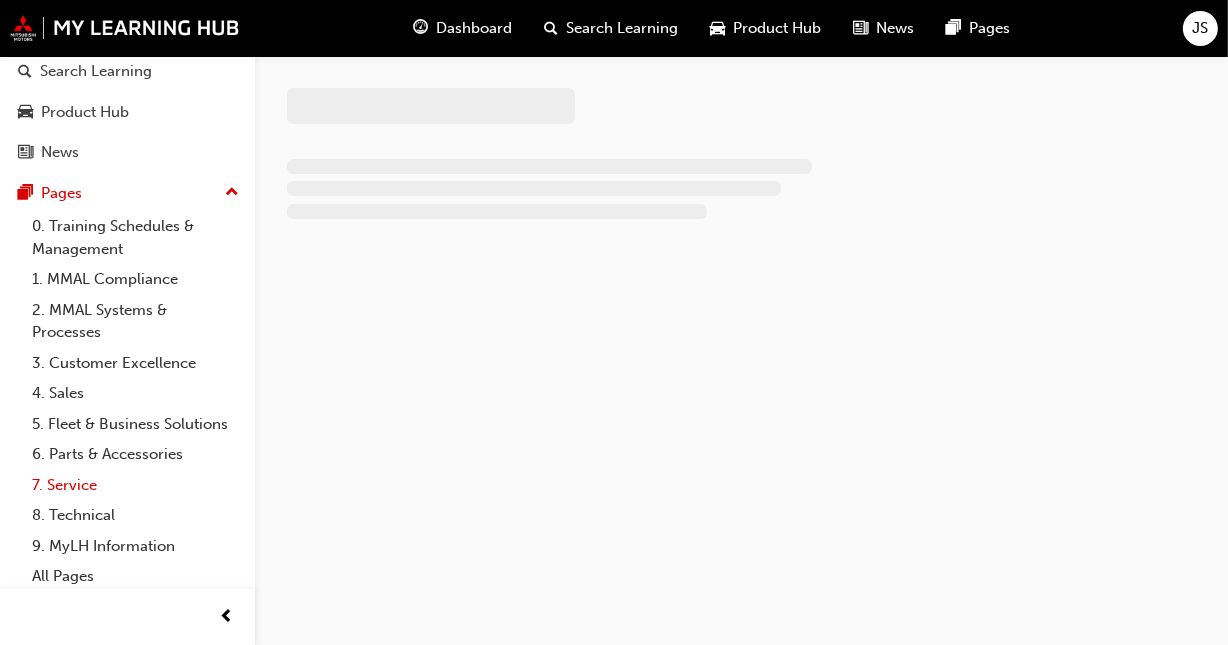 scroll, scrollTop: 0, scrollLeft: 0, axis: both 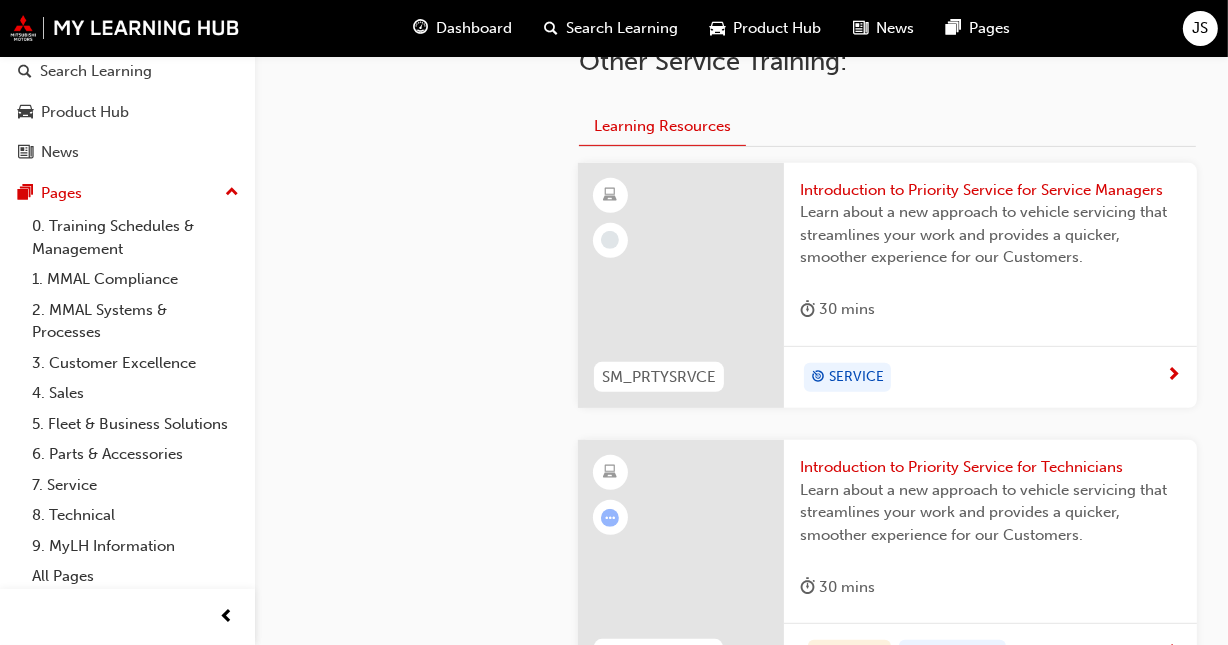 click on "Introduction to Priority Service for Service Managers" at bounding box center (990, 190) 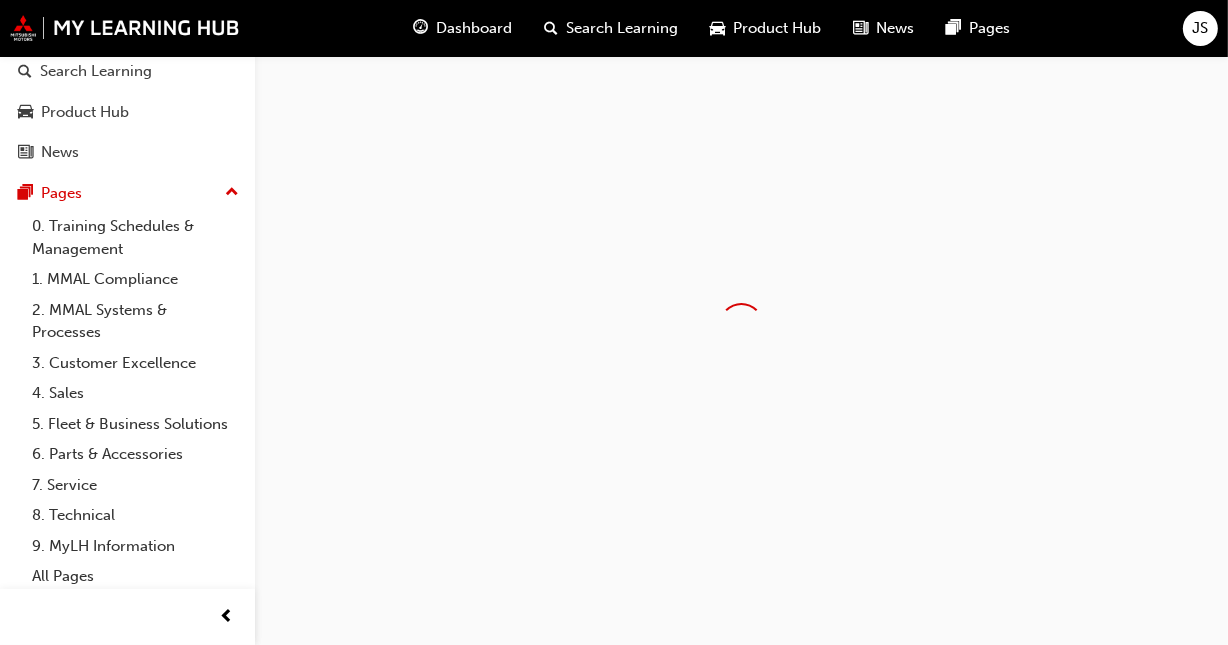 scroll, scrollTop: 0, scrollLeft: 0, axis: both 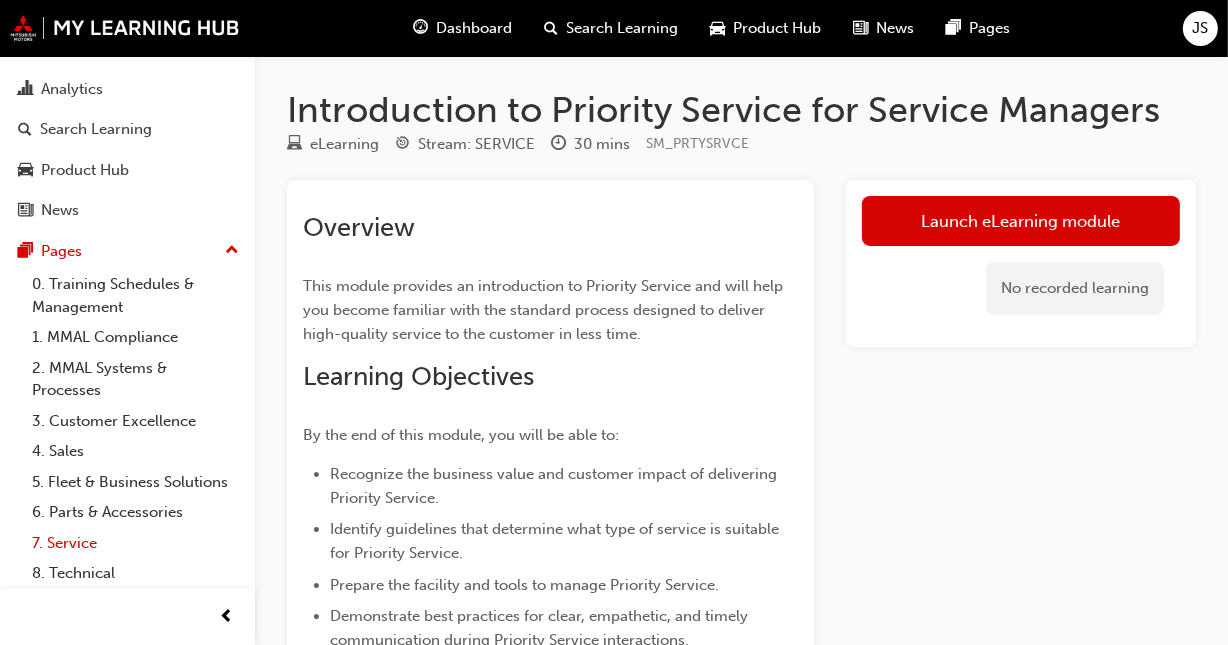 click on "7. Service" at bounding box center [135, 543] 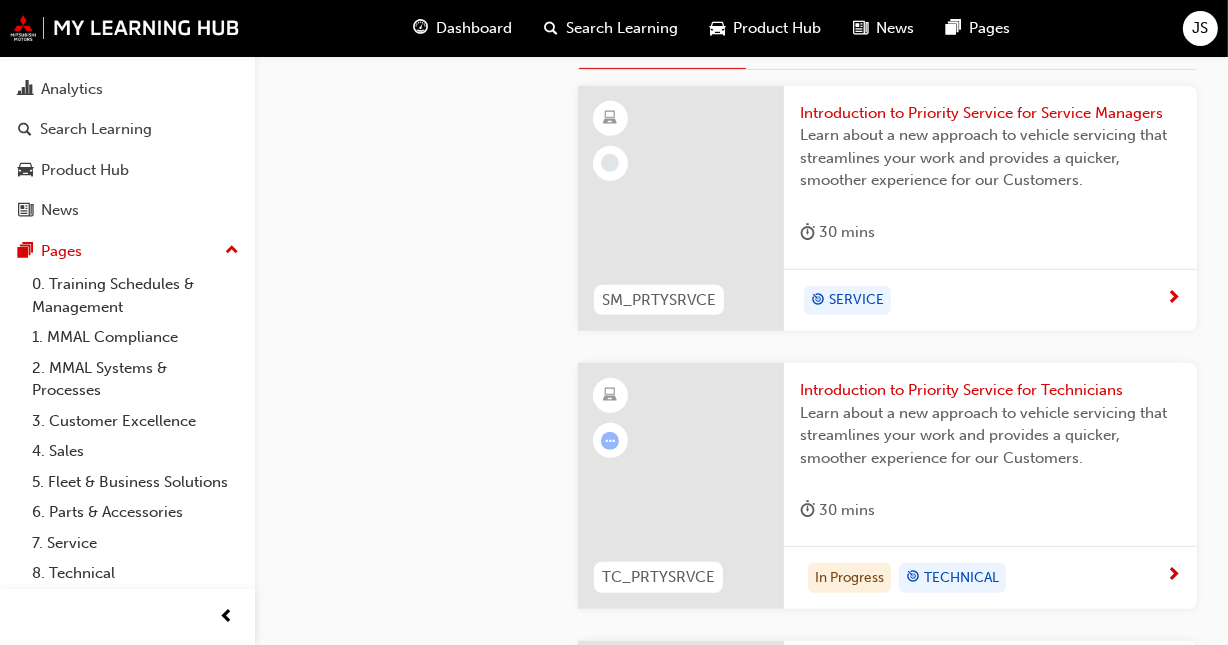 scroll, scrollTop: 828, scrollLeft: 0, axis: vertical 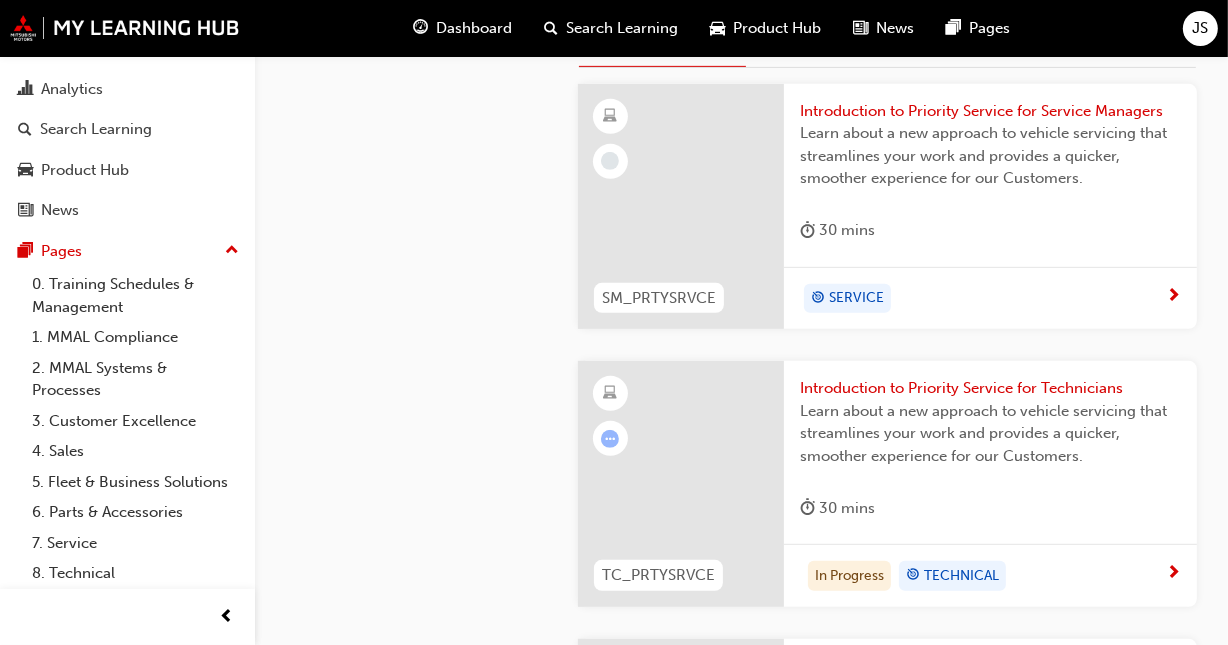 click on "Introduction to Priority Service for Technicians" at bounding box center [990, 388] 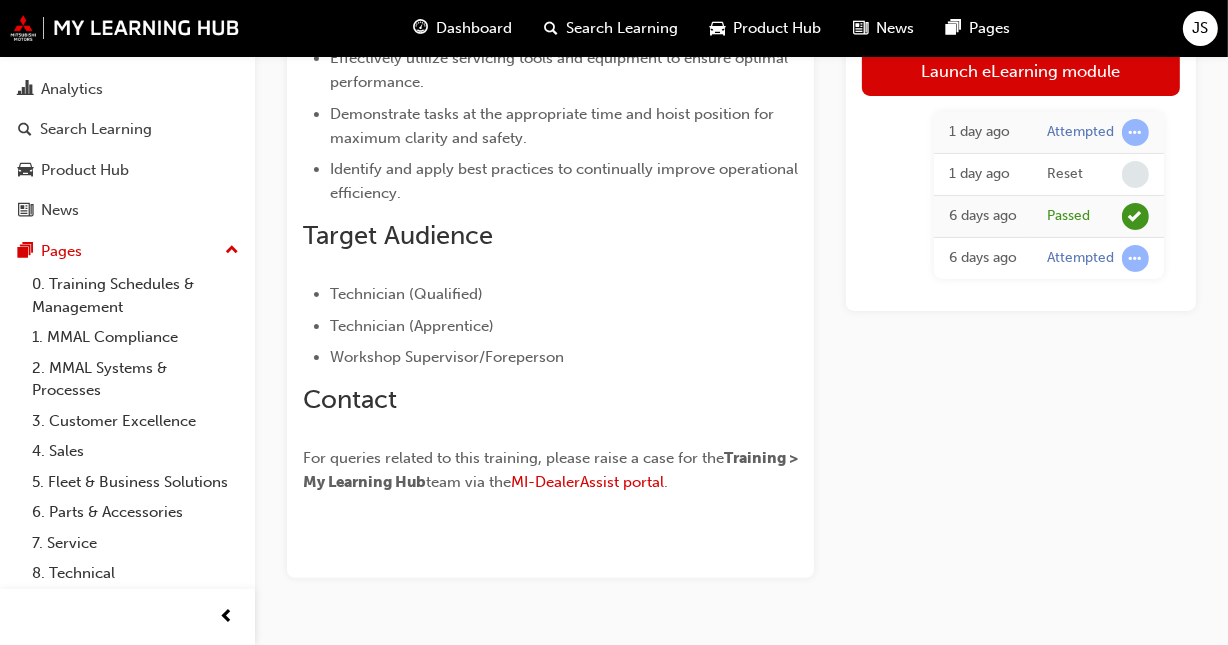 scroll, scrollTop: 467, scrollLeft: 0, axis: vertical 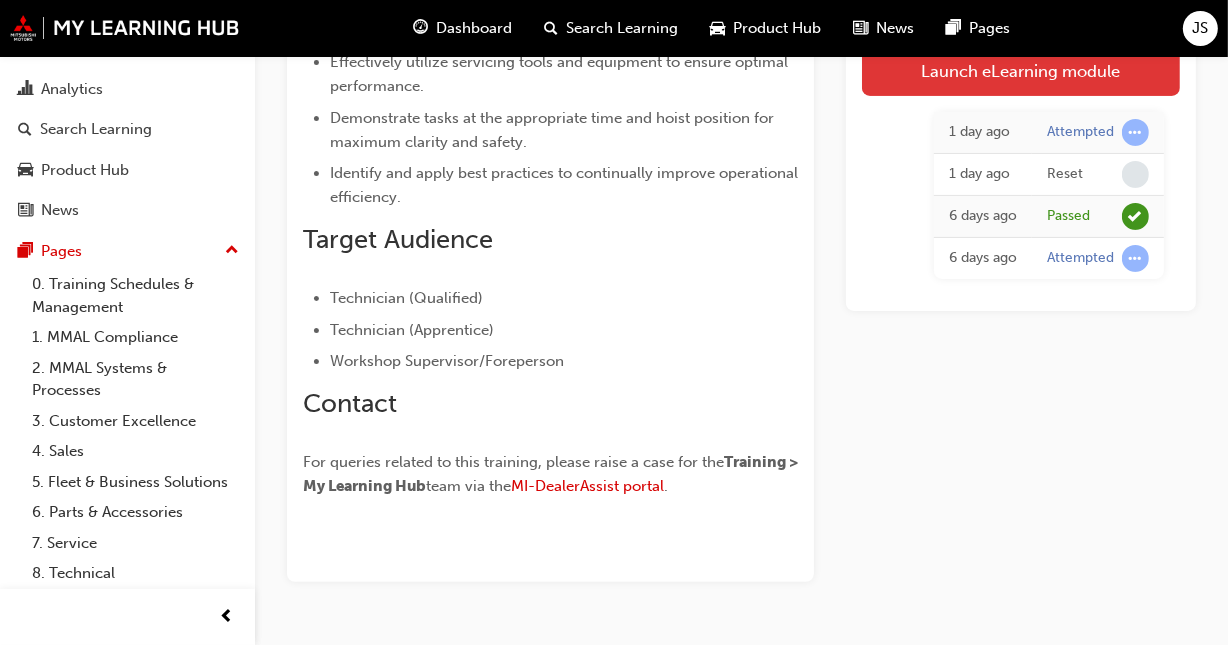 click on "Launch eLearning module" at bounding box center (1021, 71) 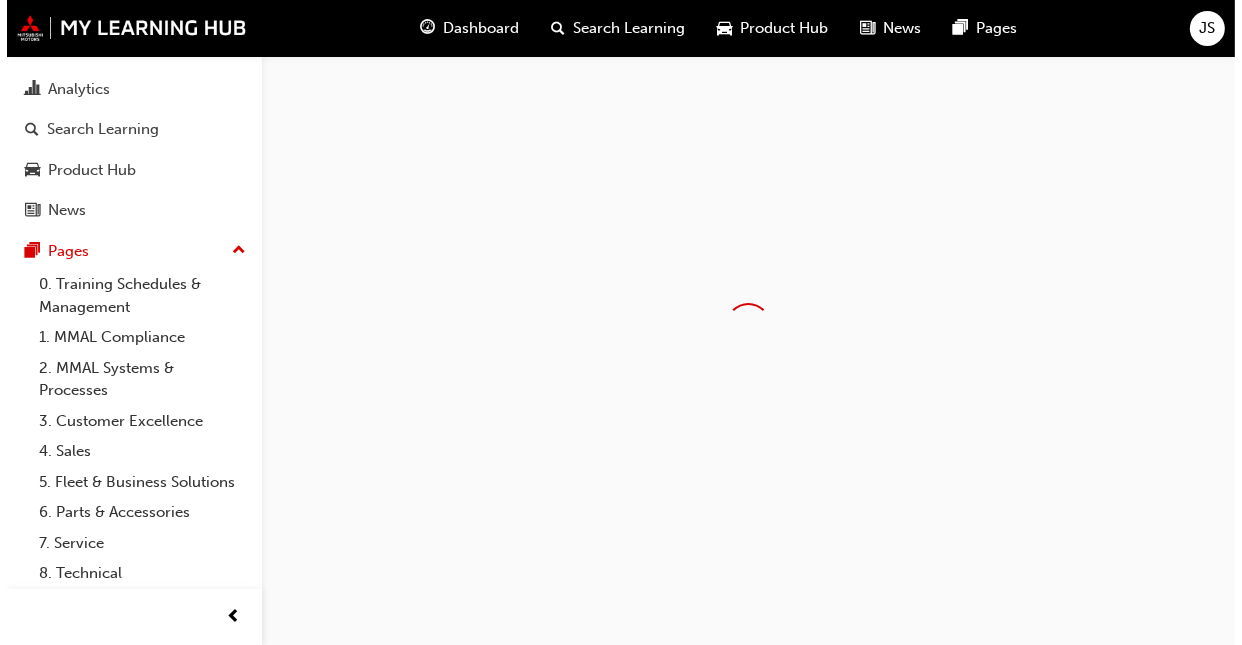 scroll, scrollTop: 0, scrollLeft: 0, axis: both 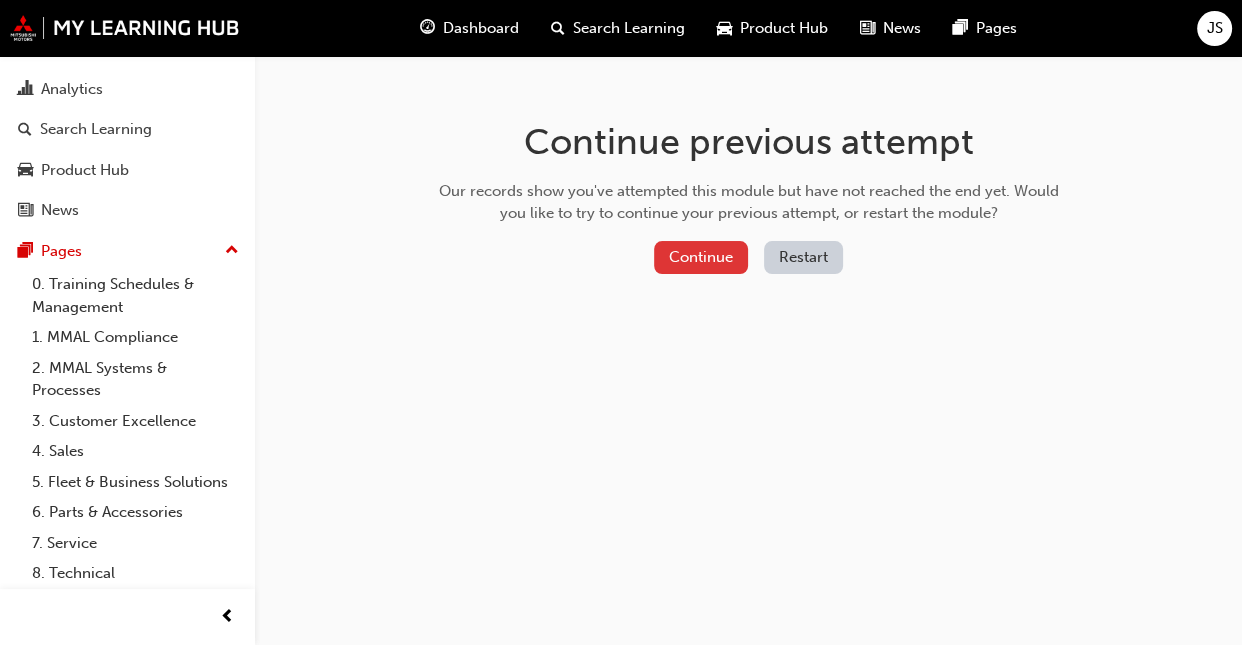 click on "Continue" at bounding box center [701, 257] 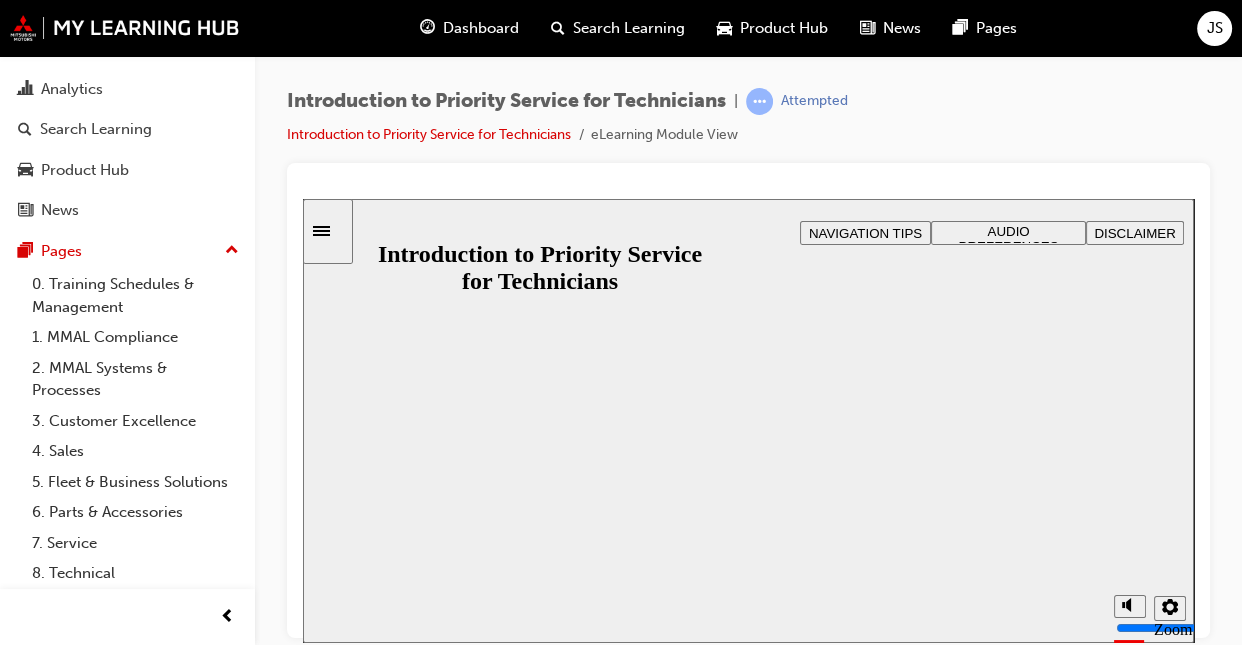scroll, scrollTop: 0, scrollLeft: 0, axis: both 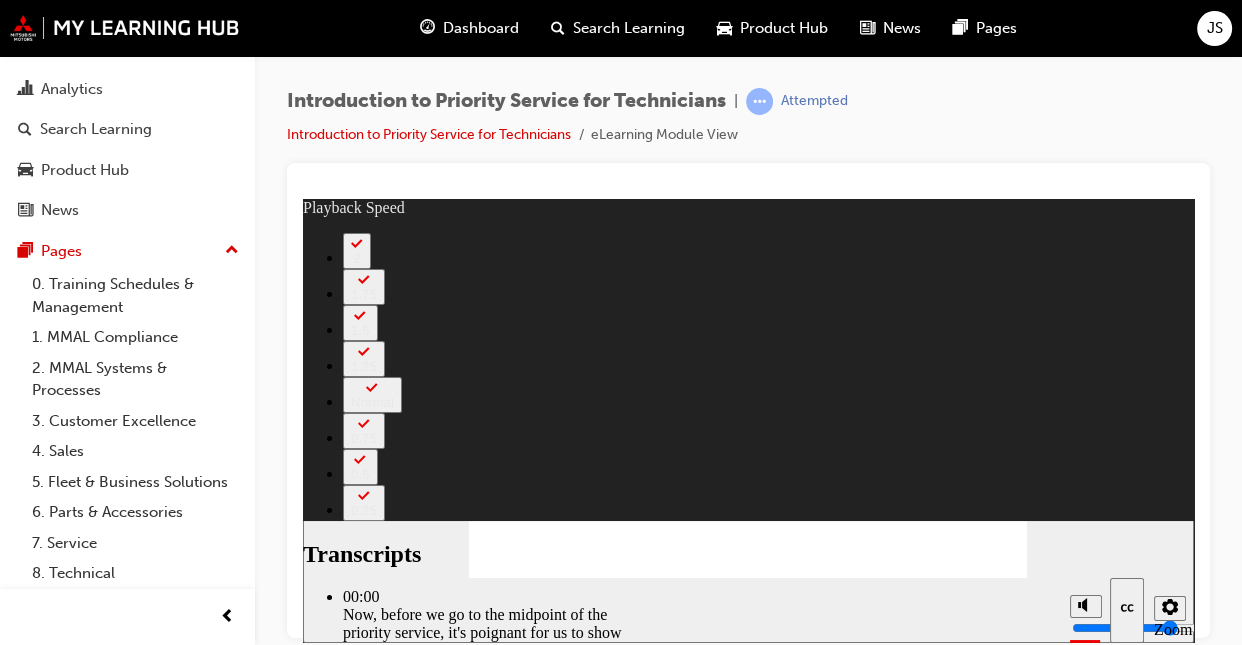 click on "Introduction to Priority Service for Technicians | Attempted Introduction to Priority Service for Technicians eLearning Module View" at bounding box center [621, 322] 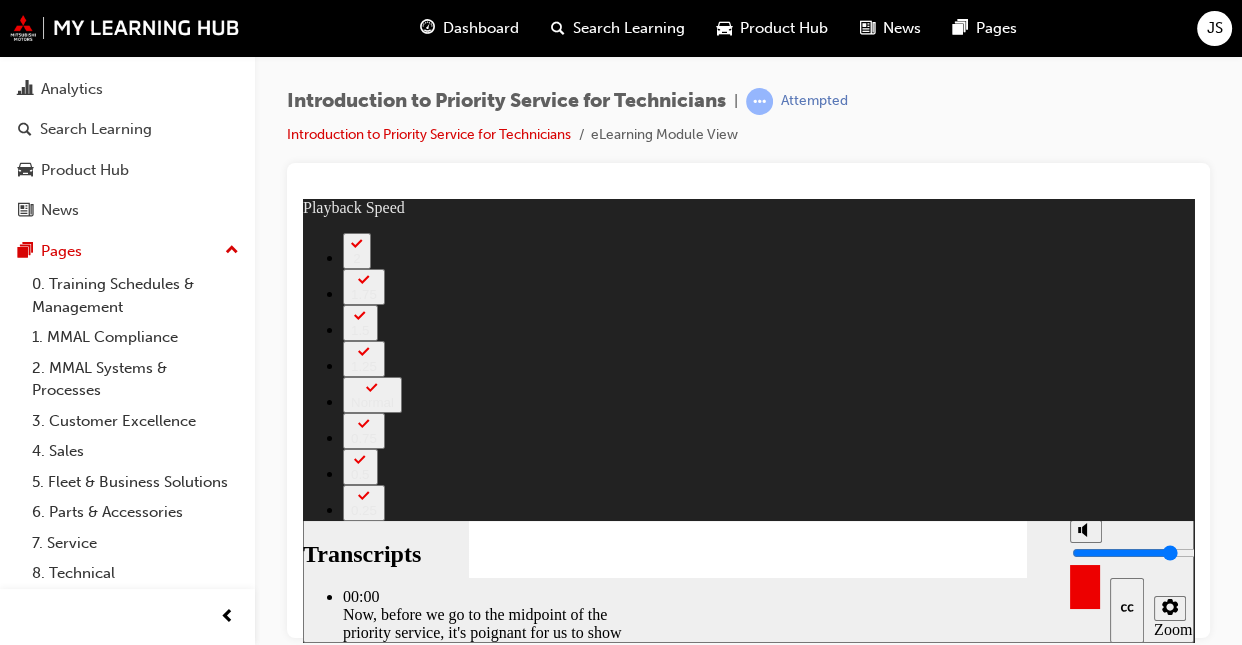 type on "5" 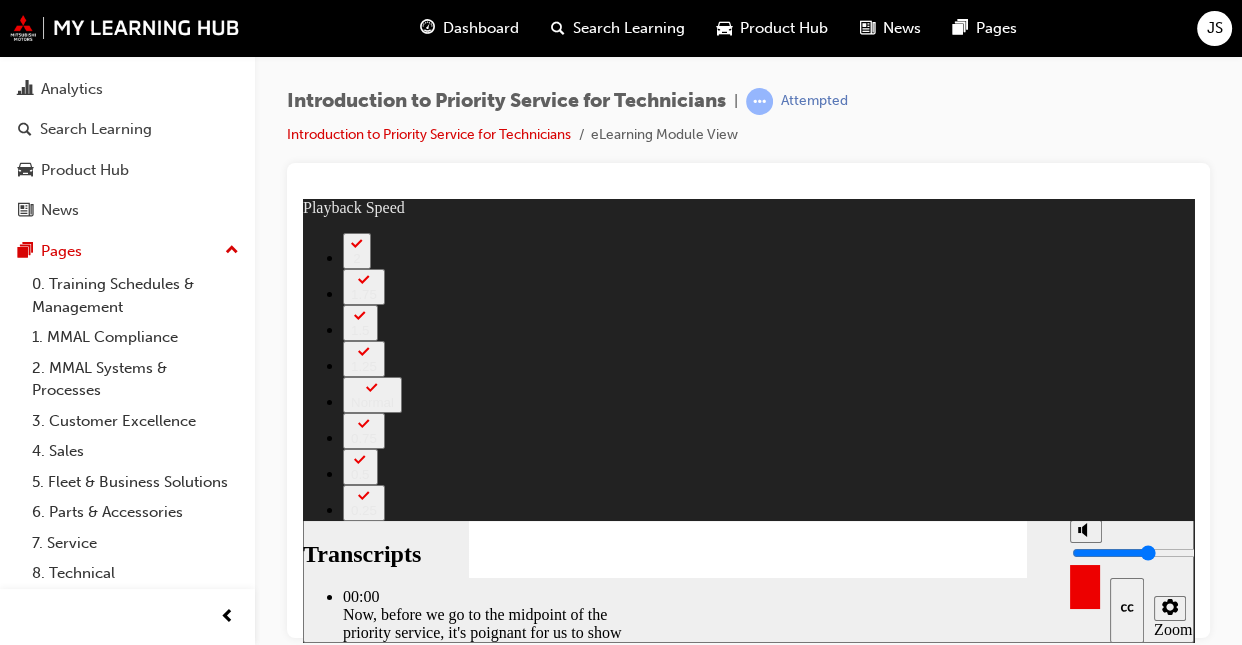type on "6" 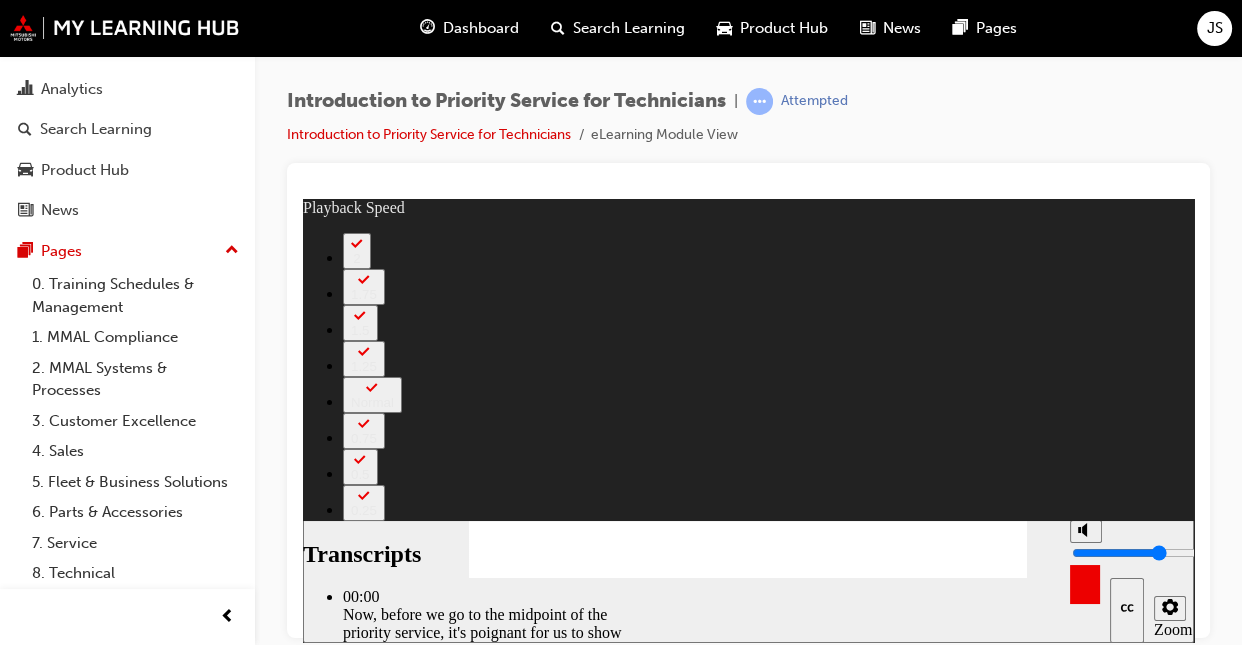 type on "6" 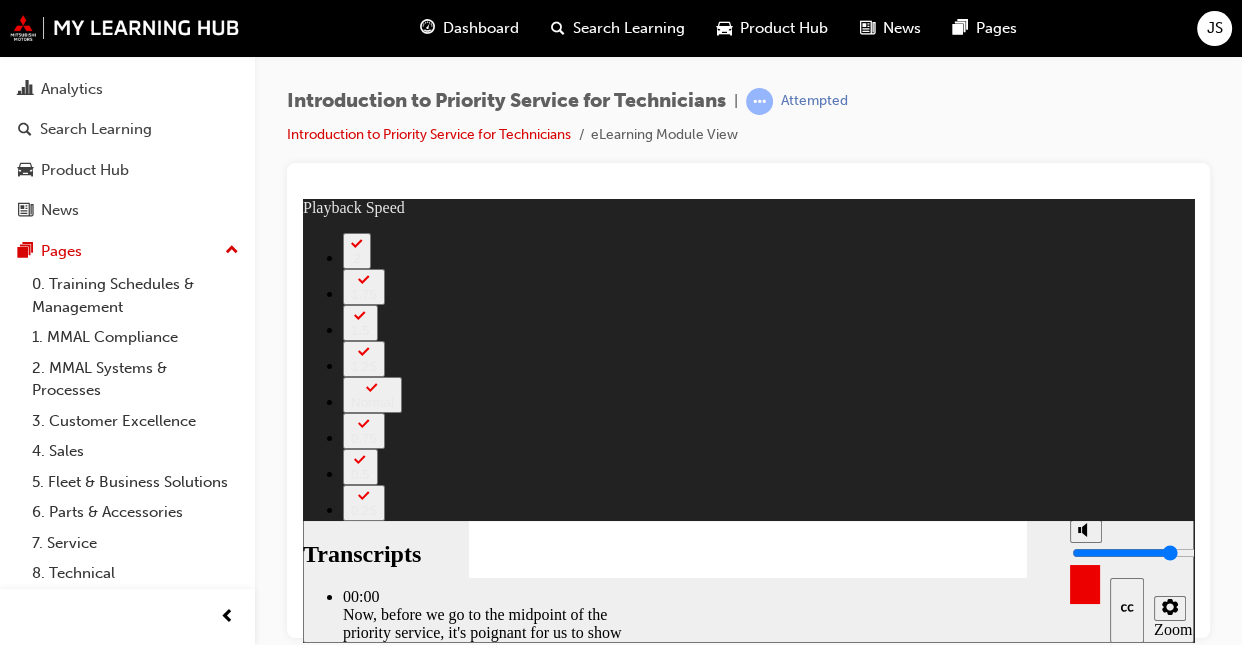 type on "6" 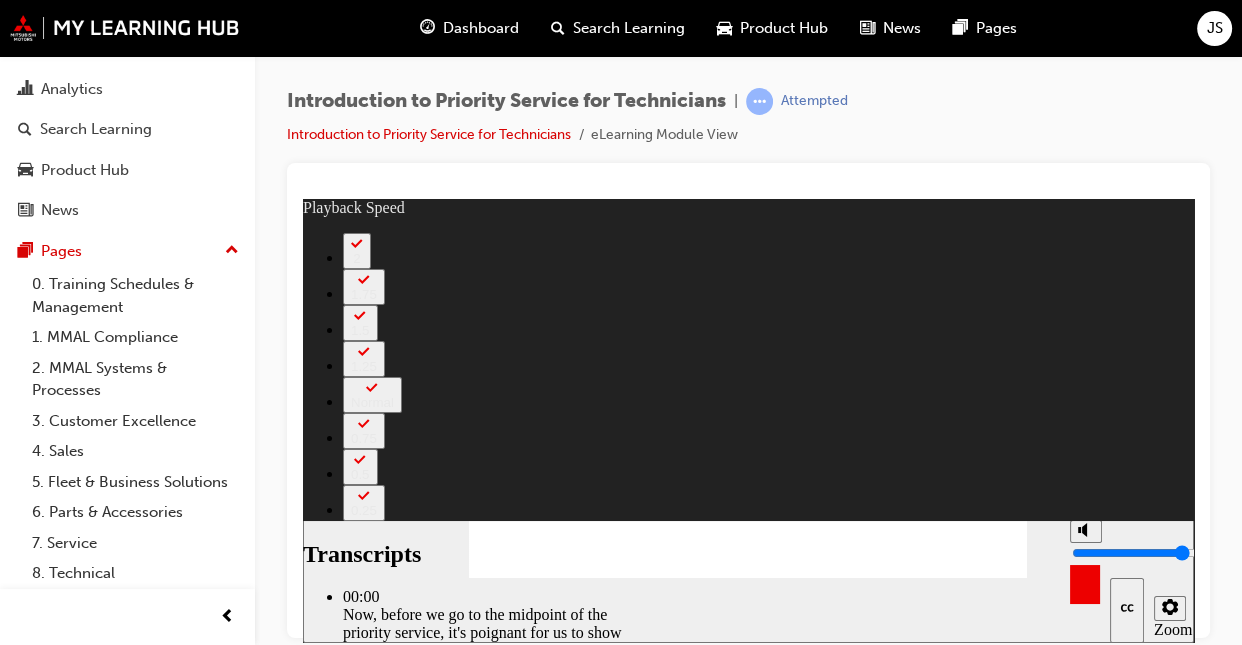 type on "6" 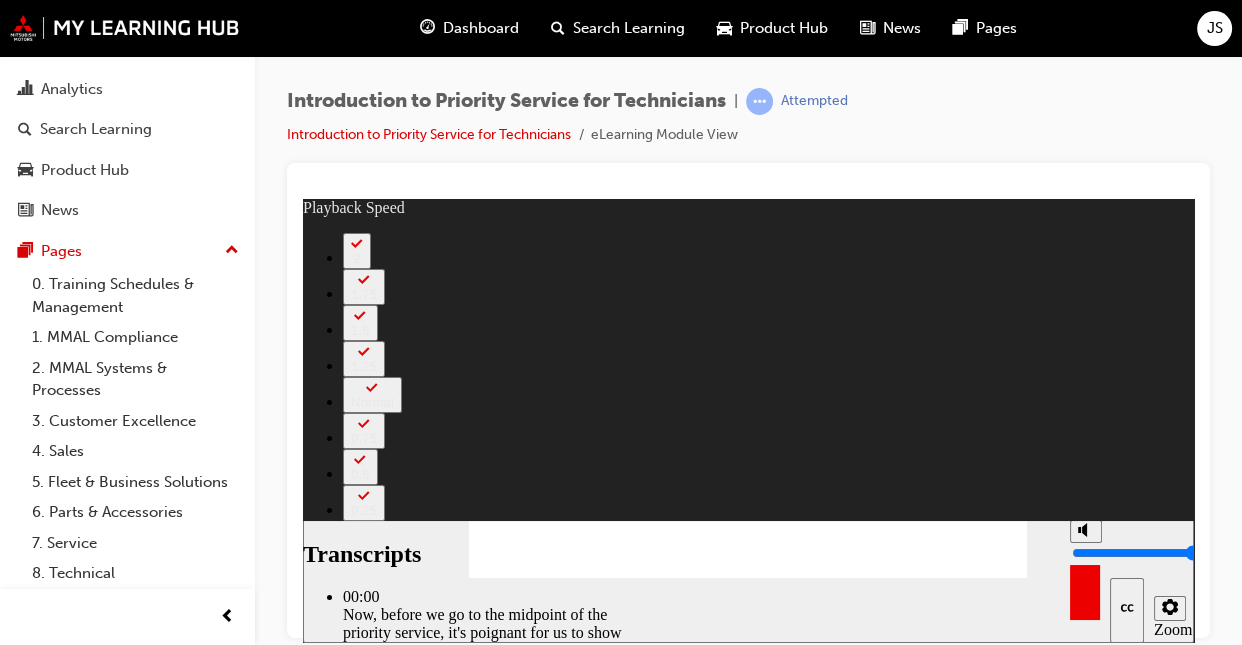 type on "6" 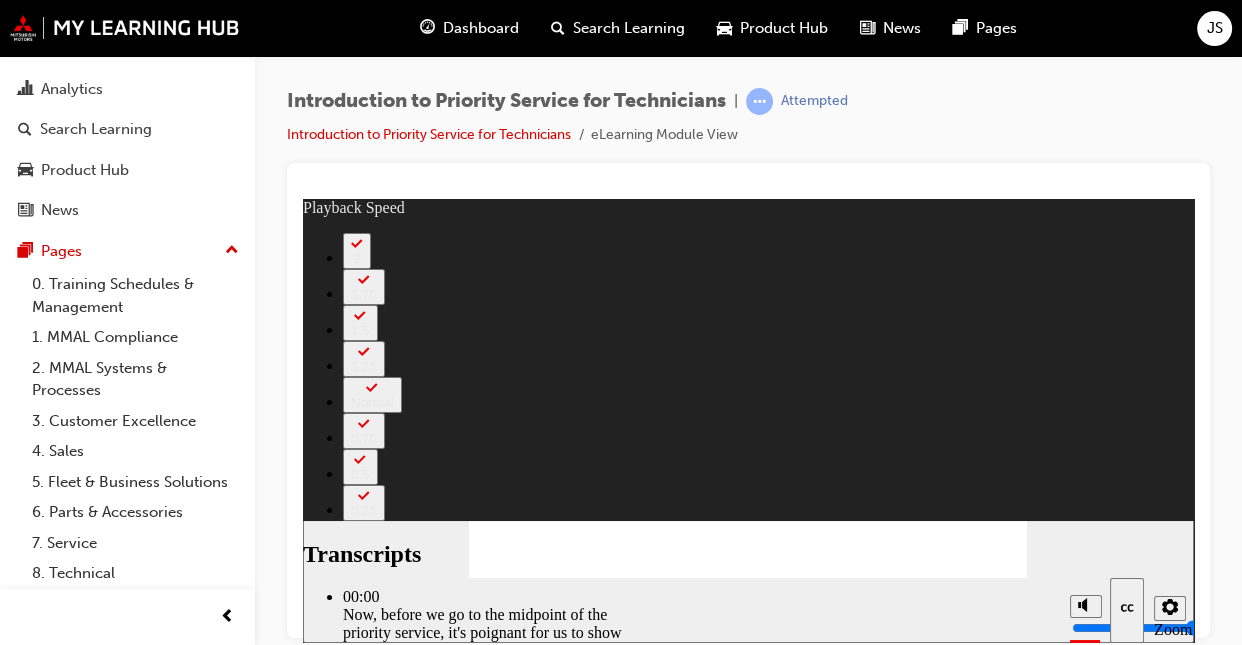 click 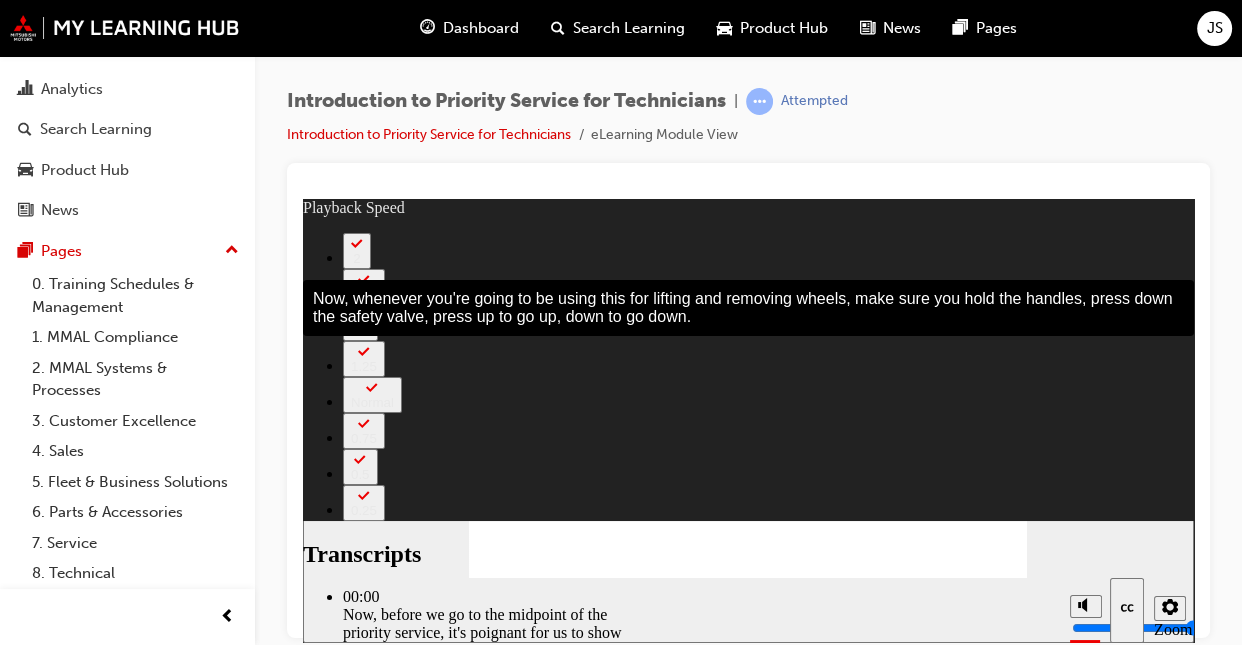 click 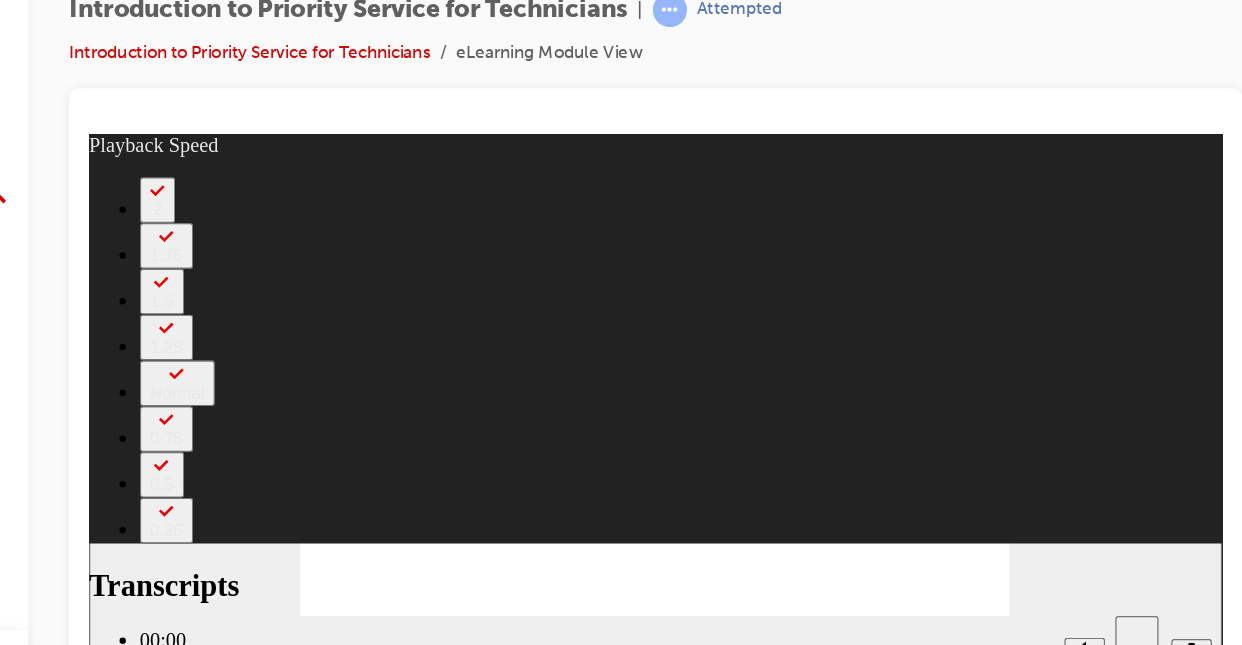 scroll, scrollTop: 0, scrollLeft: 0, axis: both 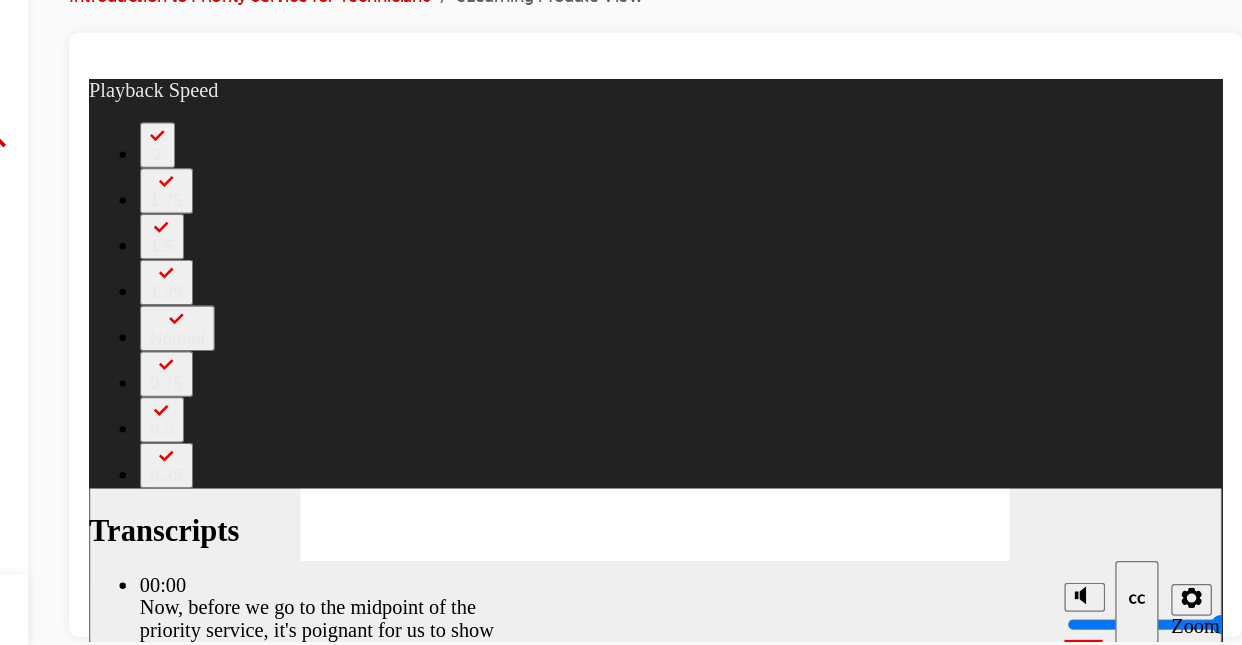 type on "67" 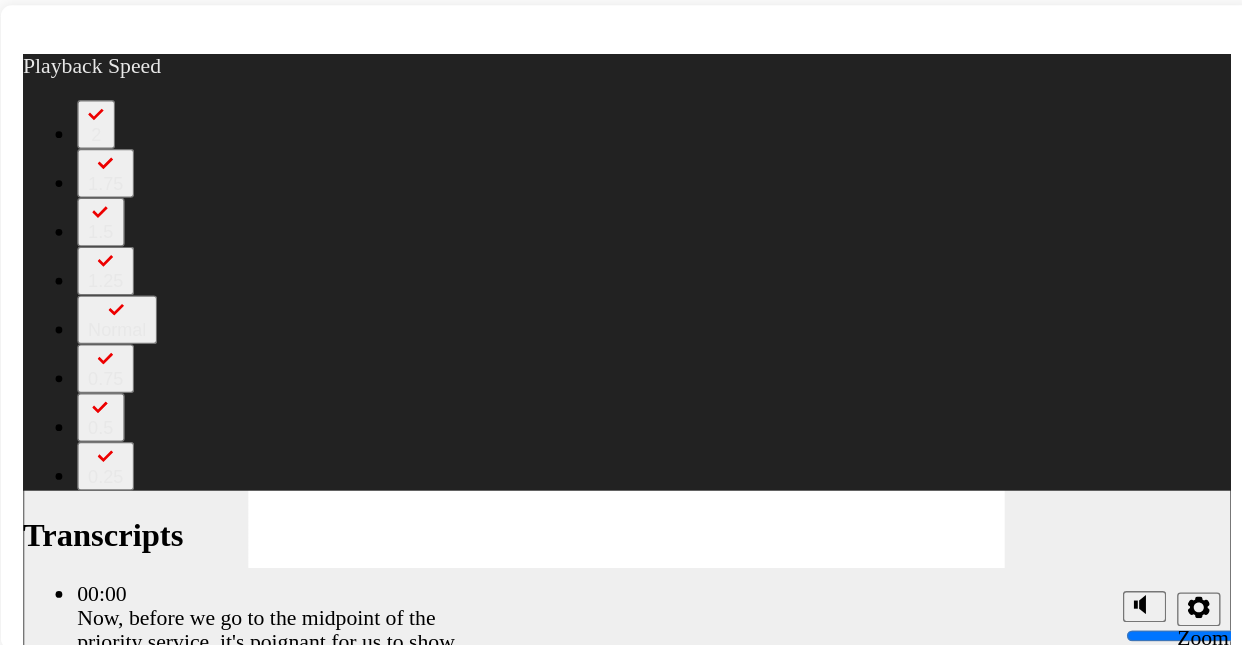 scroll, scrollTop: 0, scrollLeft: 0, axis: both 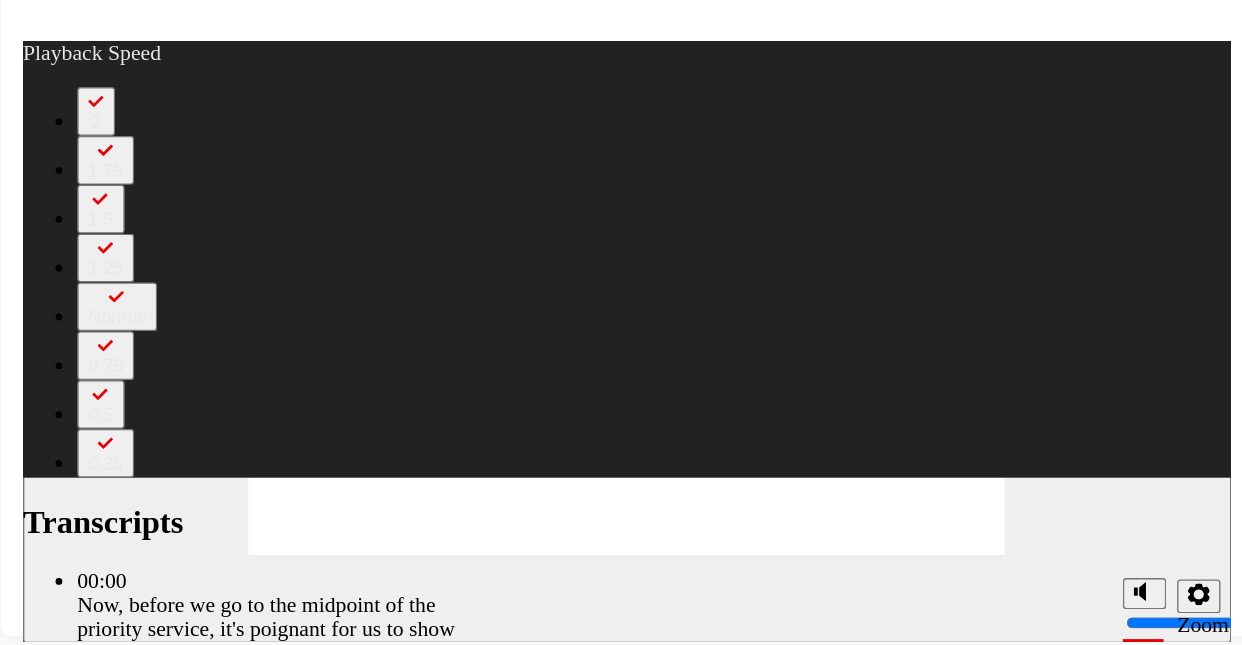 click 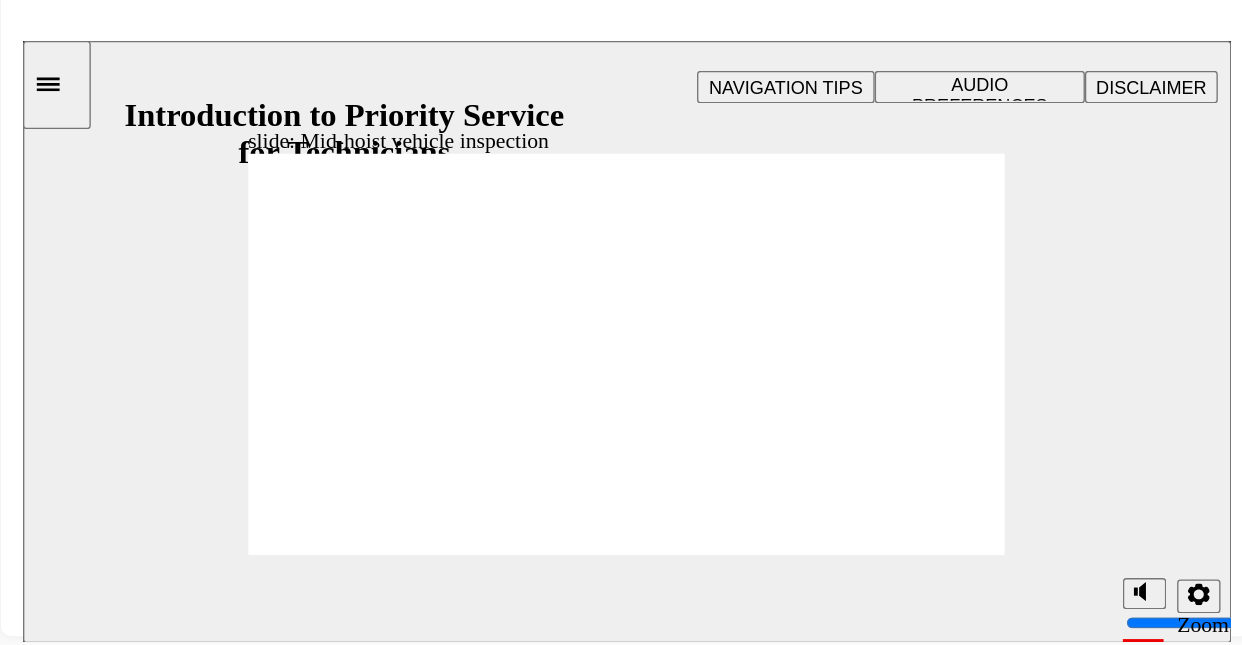 click 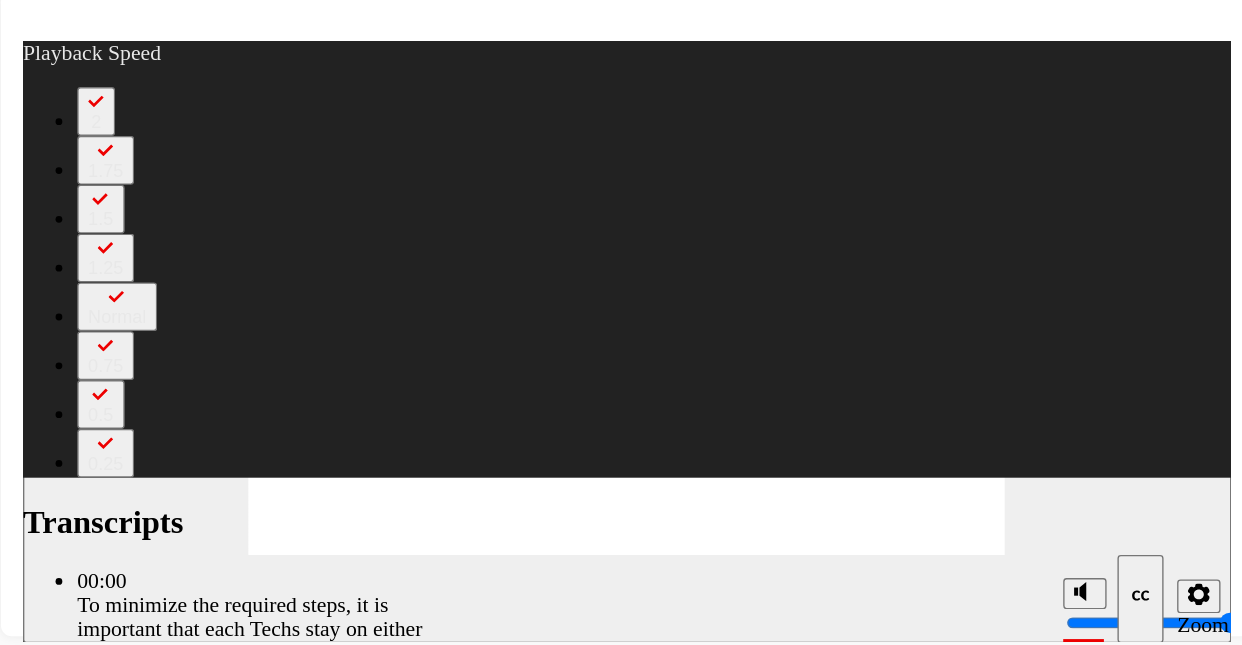type on "6" 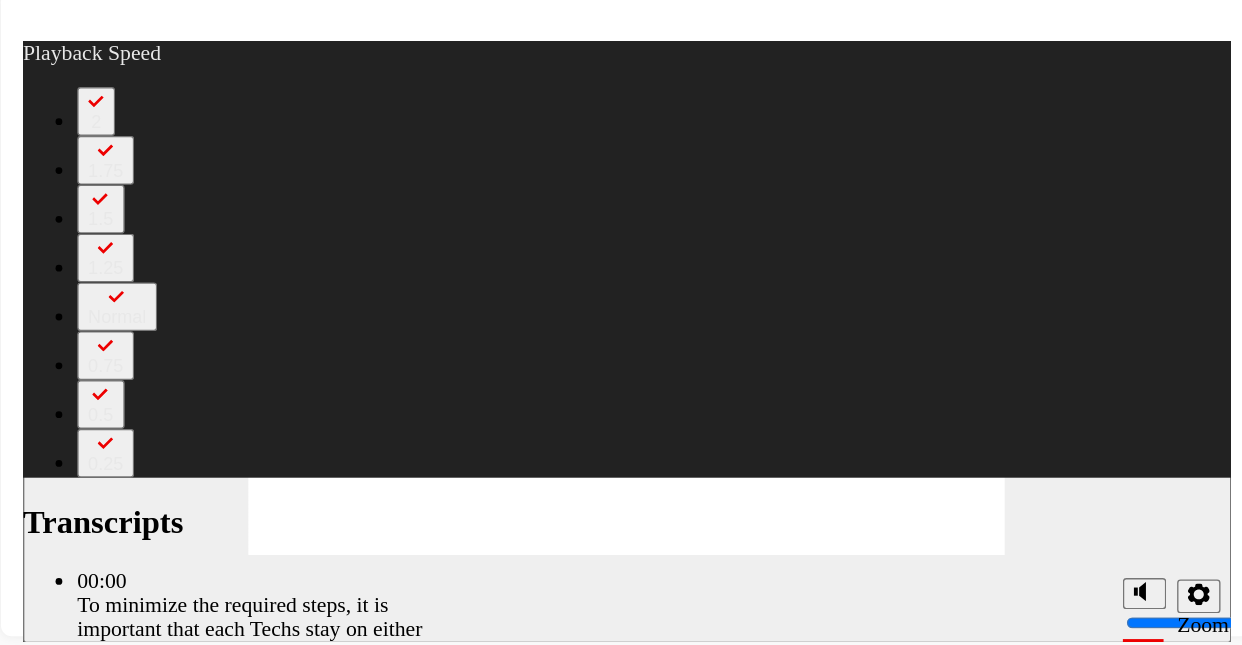 type on "308" 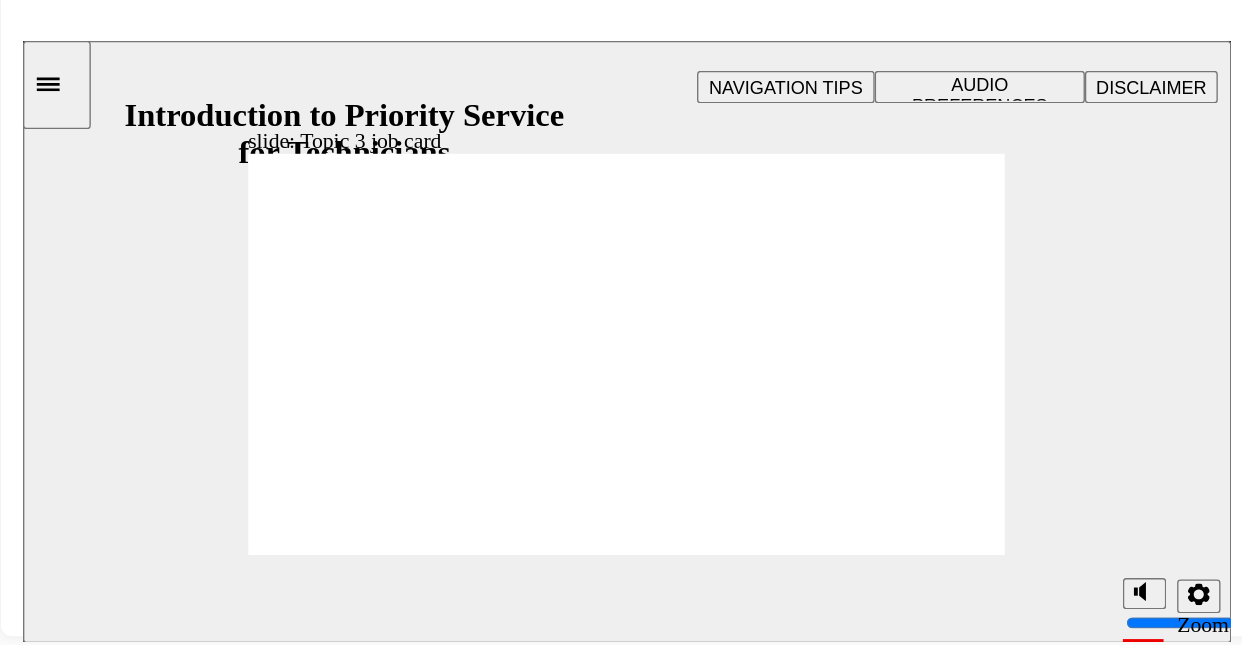 click 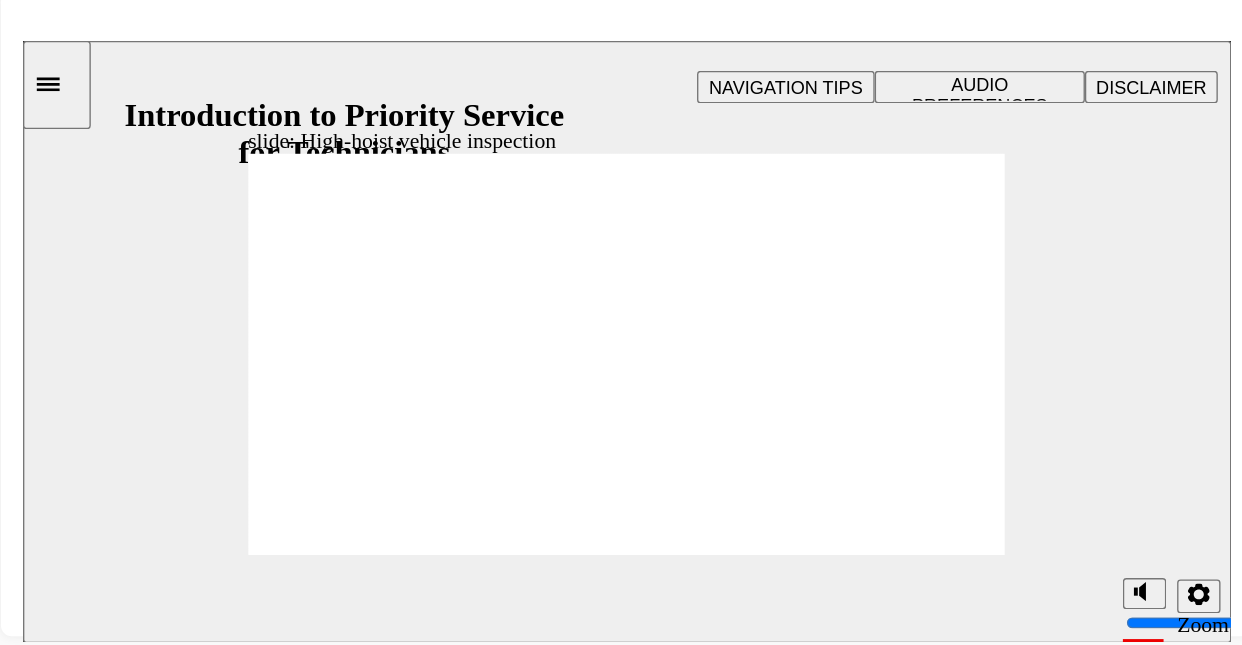 click at bounding box center (467, 2603) 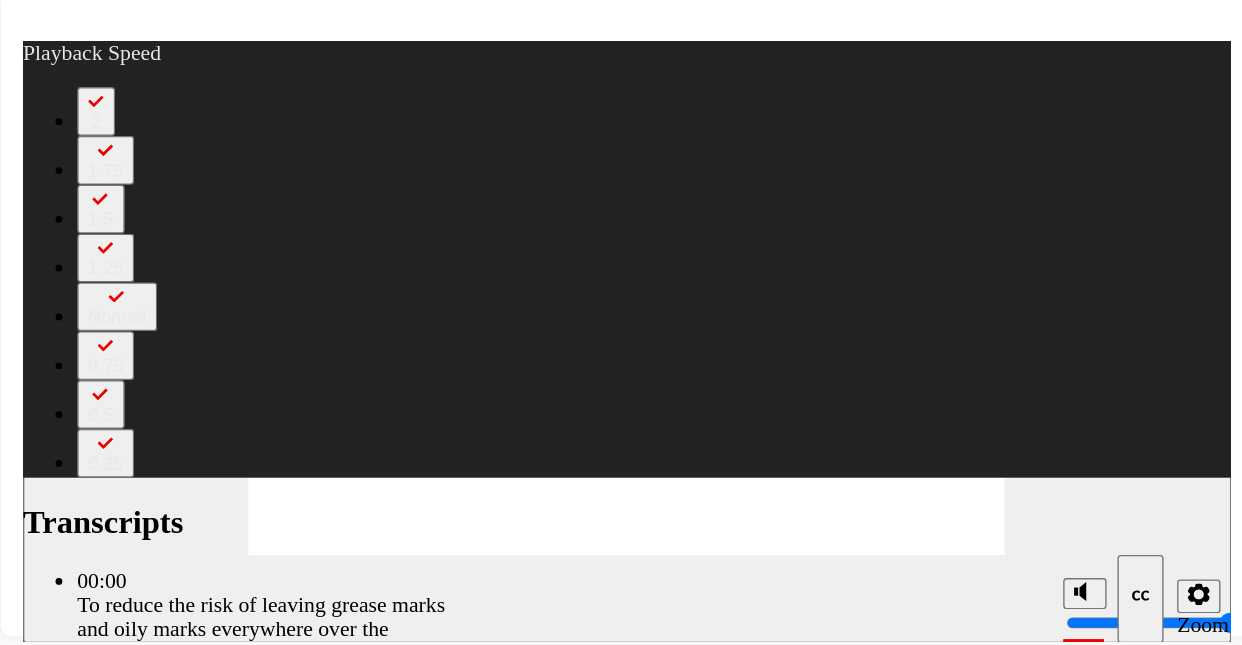type on "511" 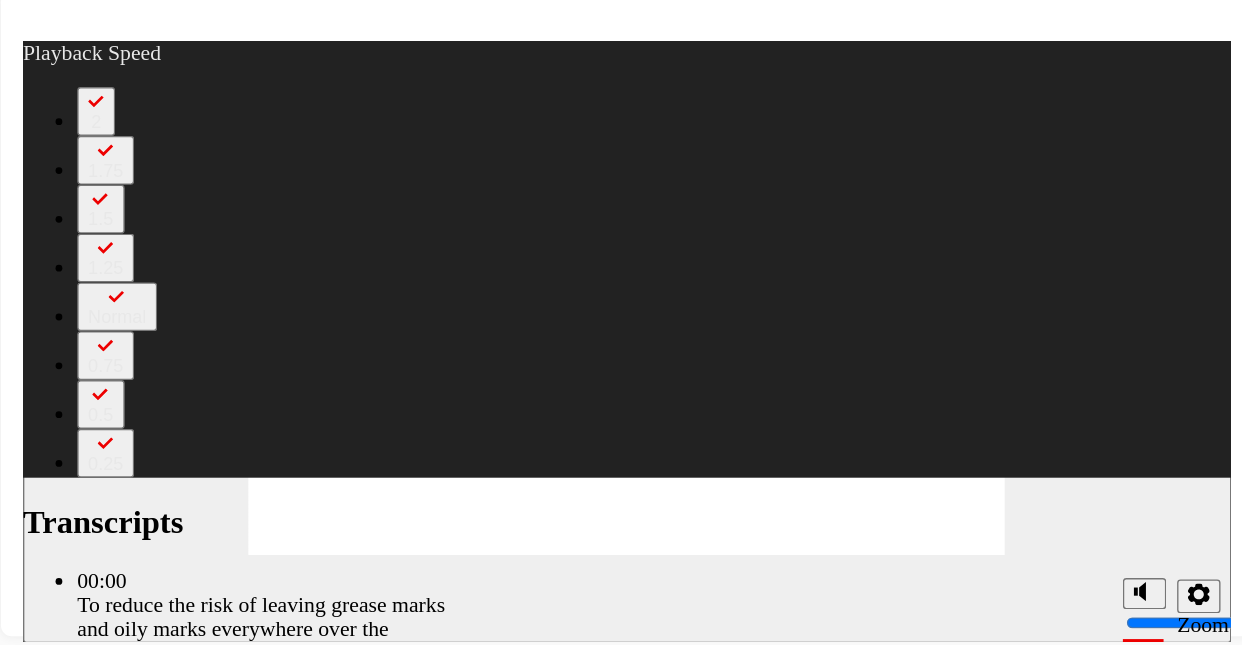 click 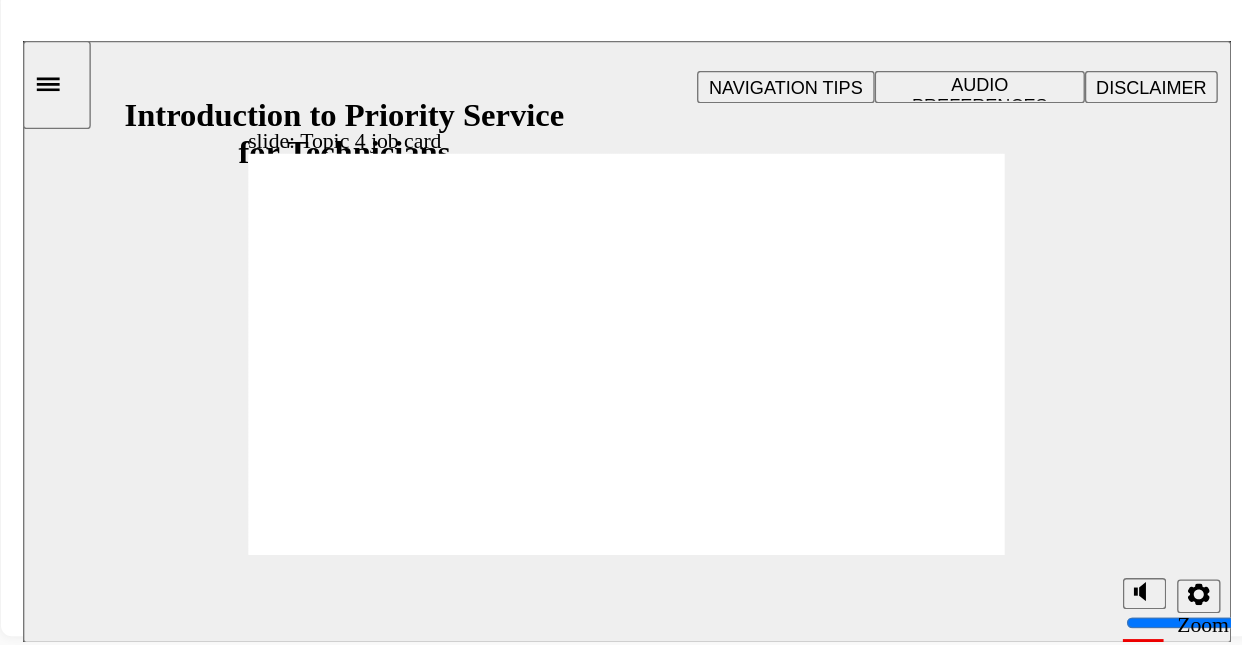 click 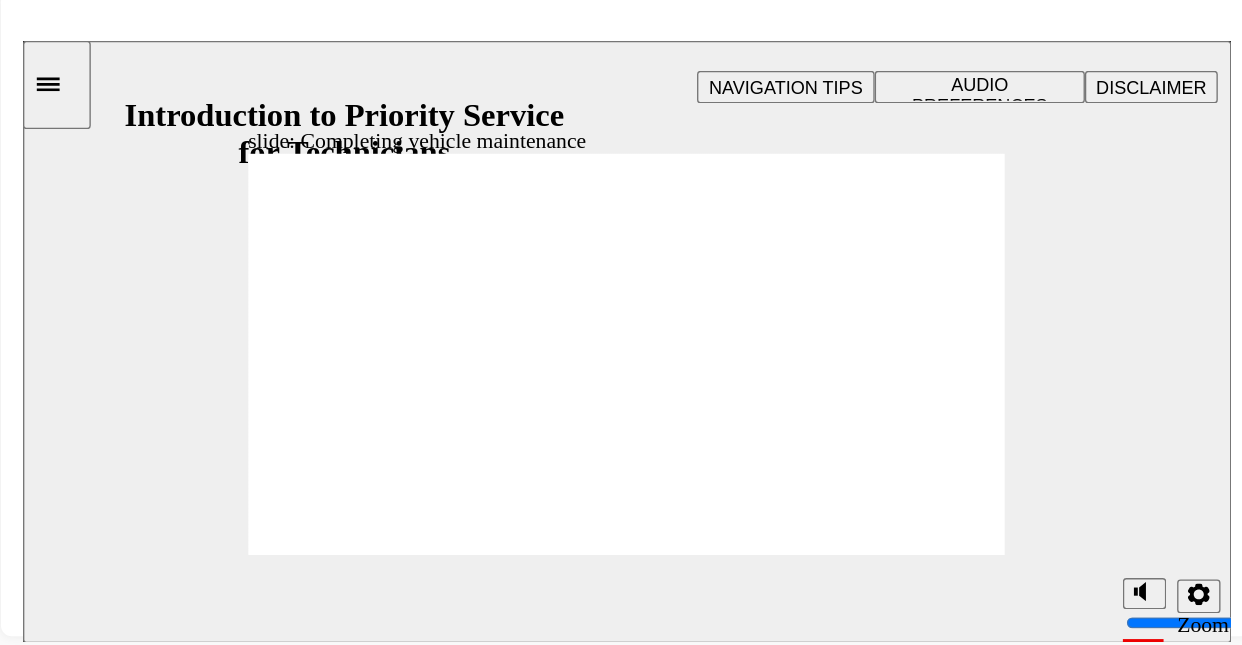 click 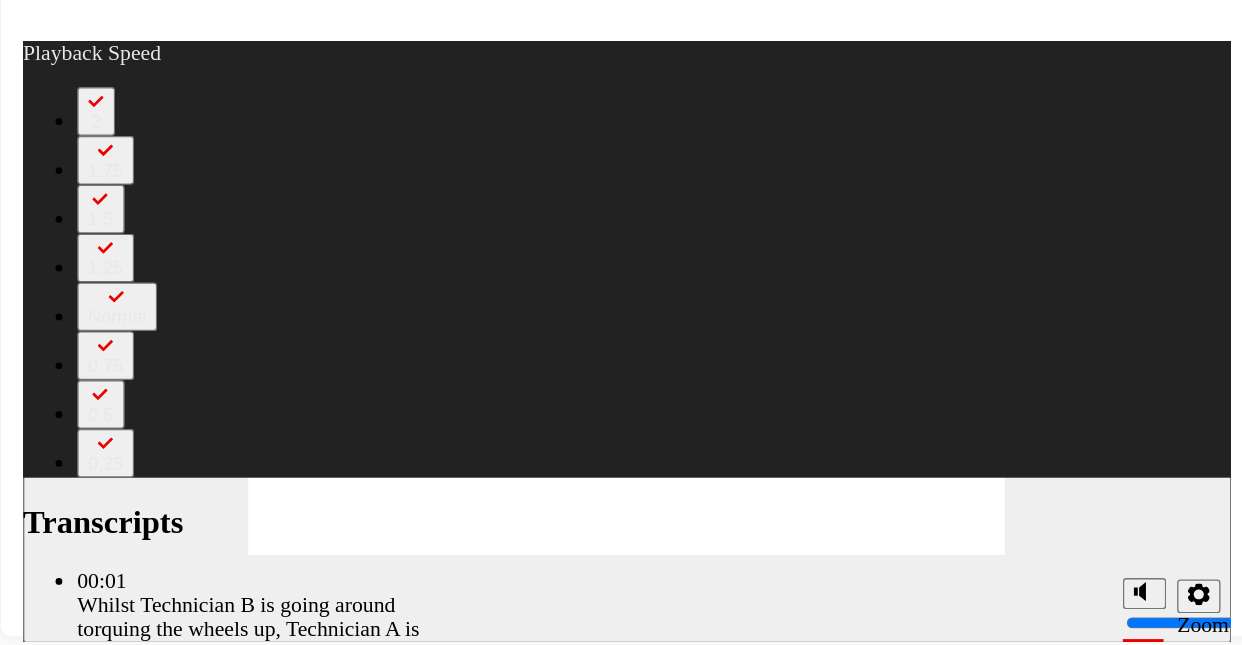 type on "406" 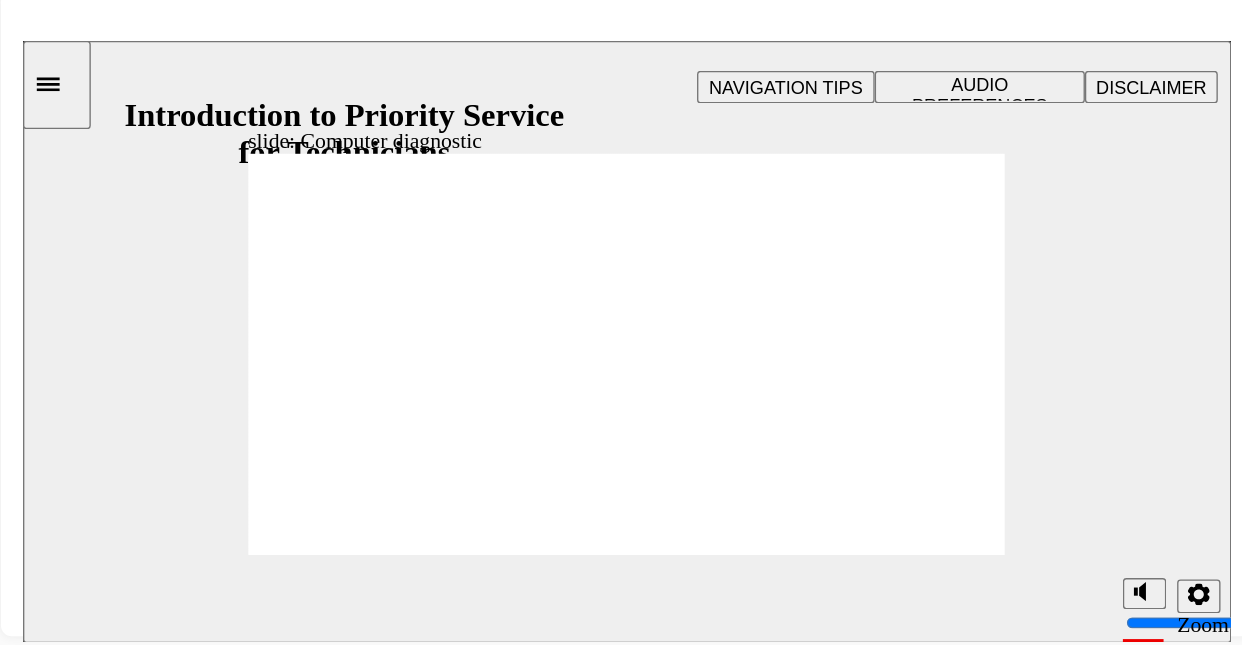 click 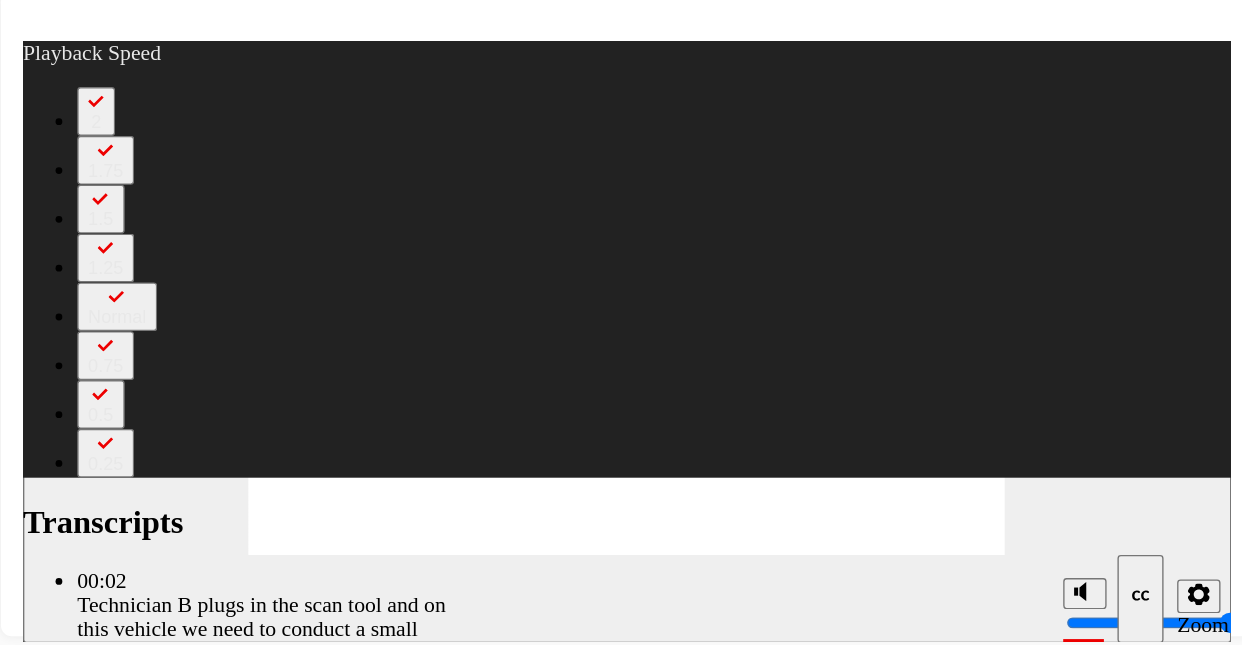 type on "44" 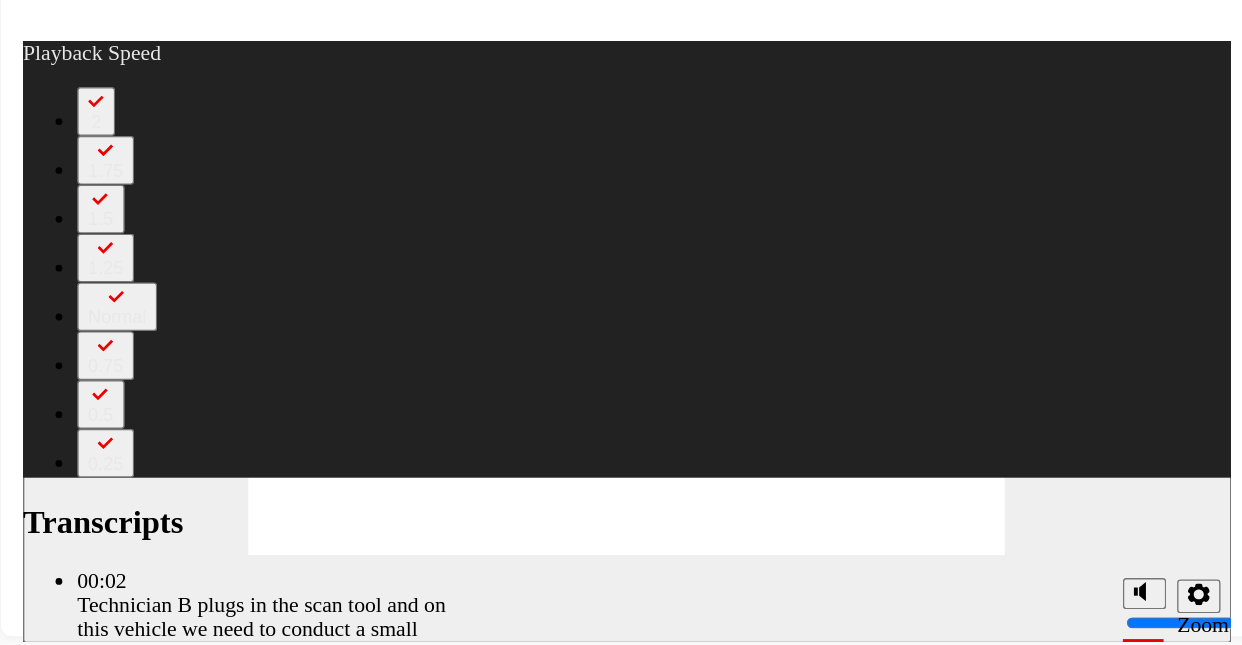 click 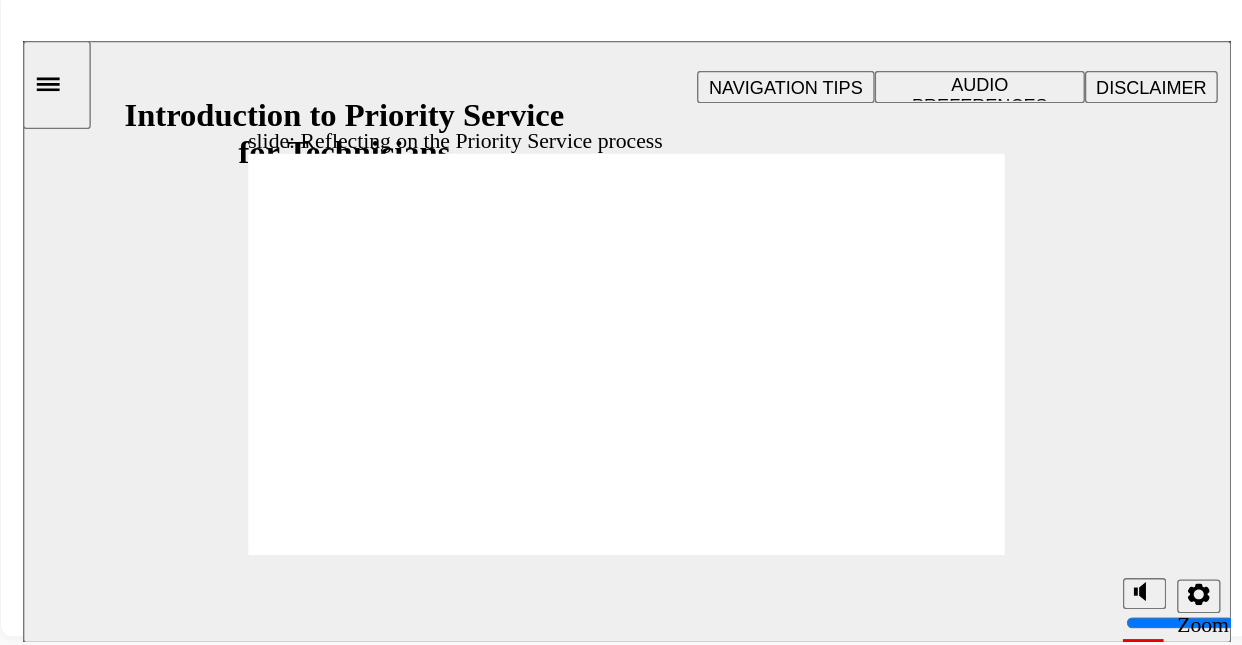 click 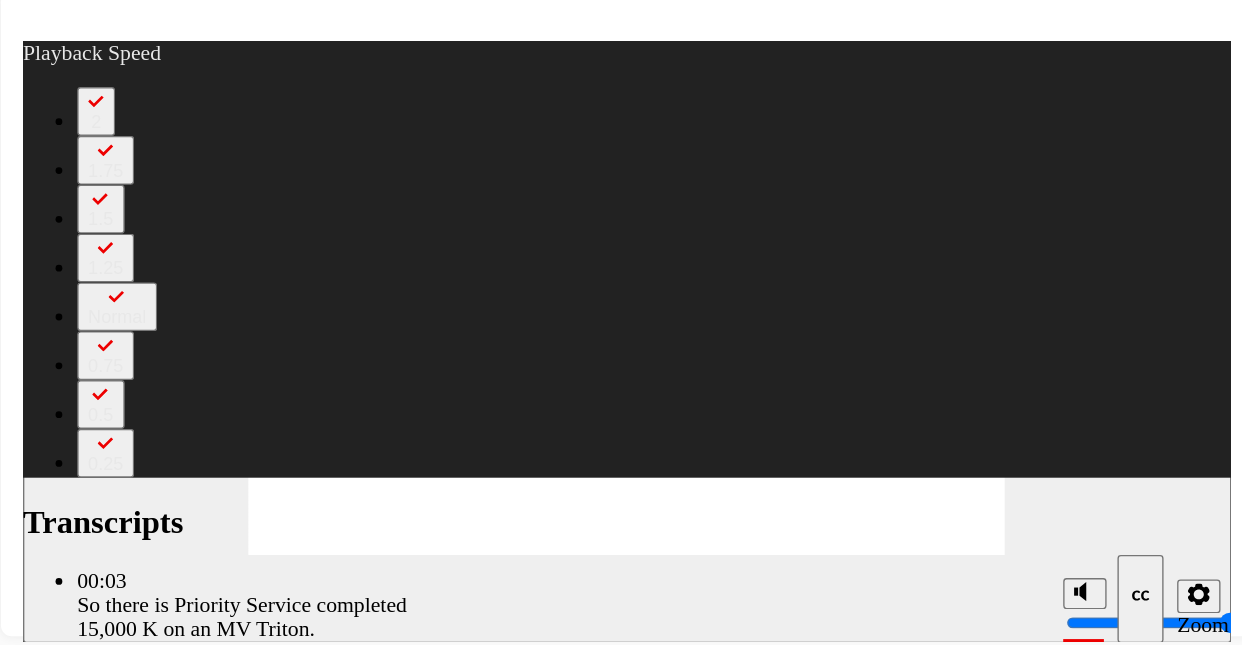 type on "125" 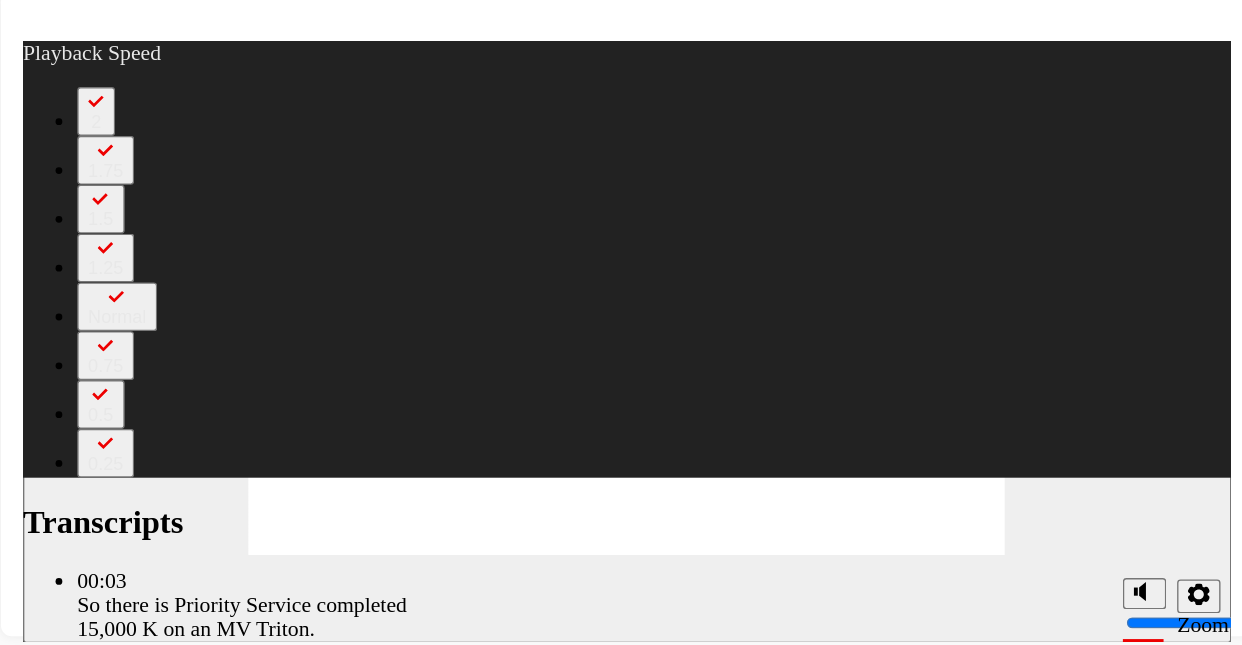 click 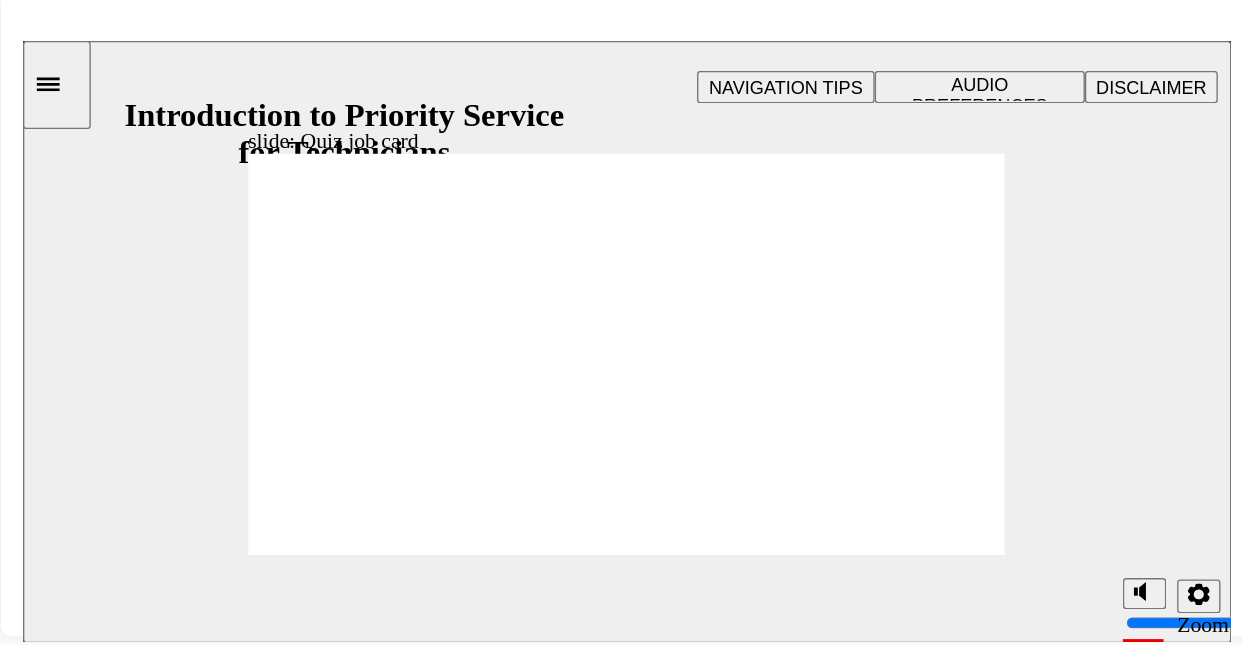 click 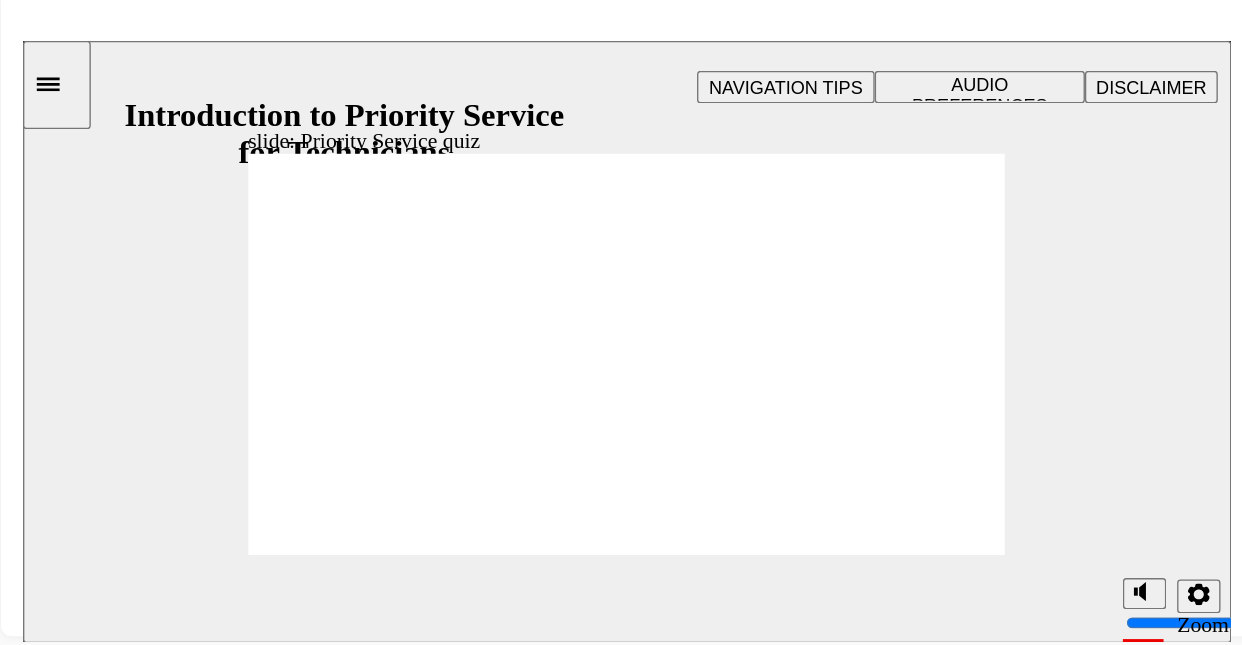 click 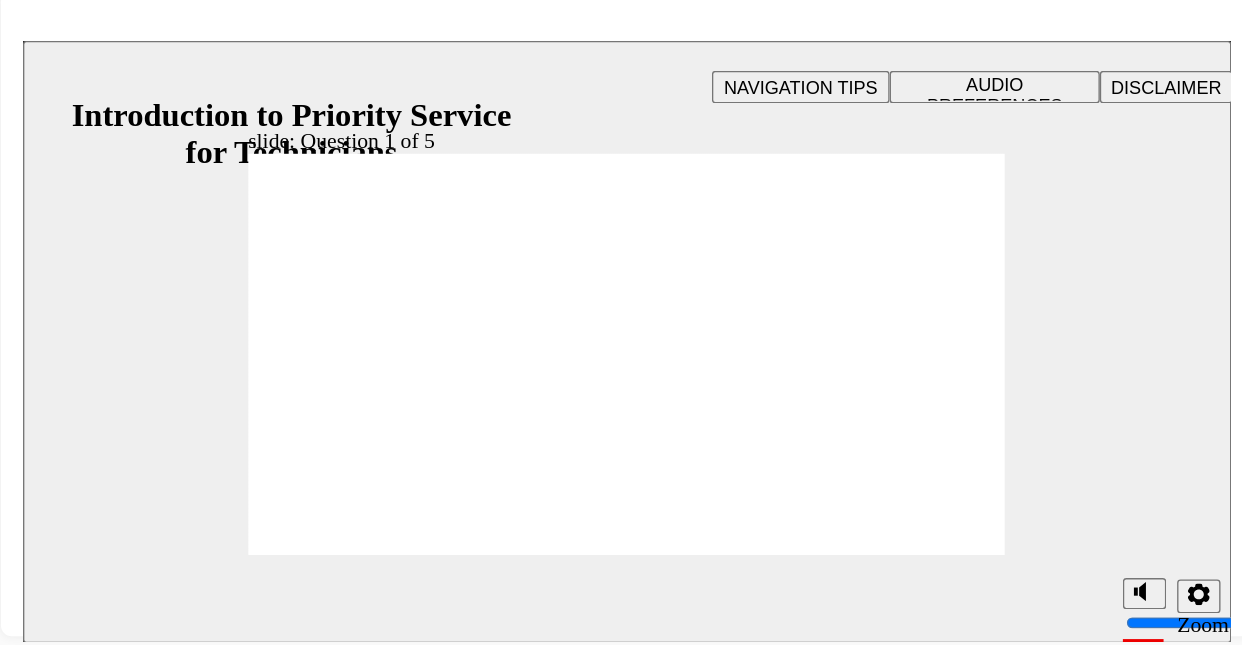 radio on "true" 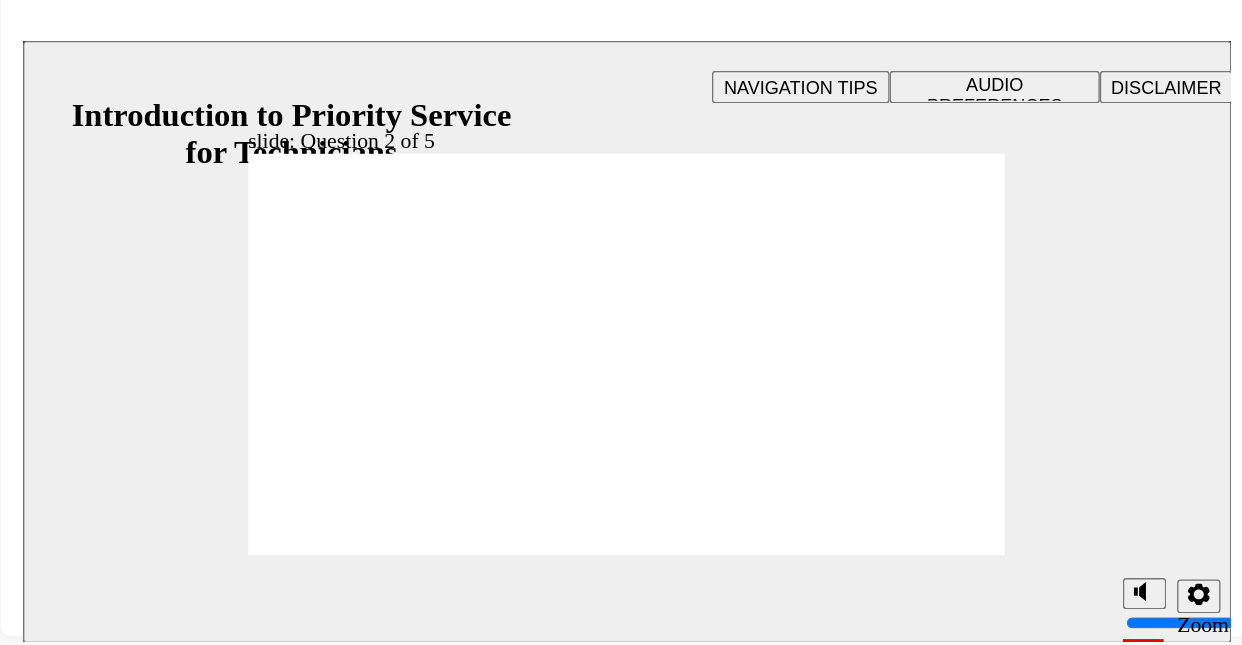 radio on "true" 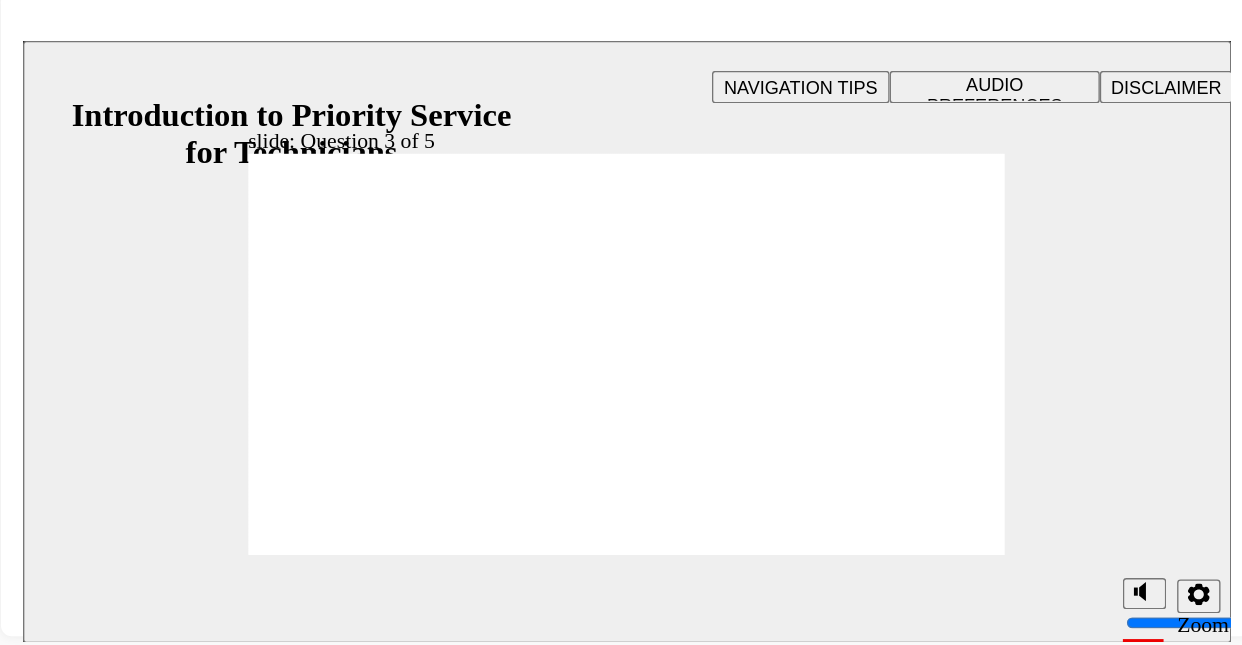 checkbox on "true" 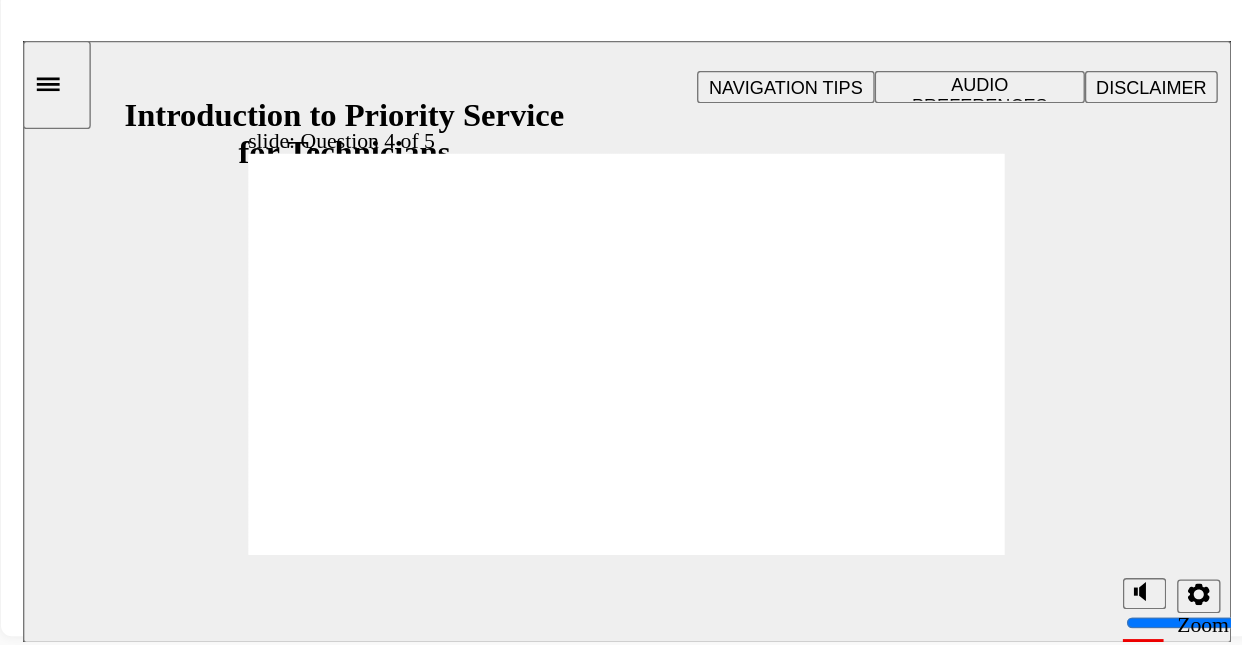 drag, startPoint x: 379, startPoint y: 330, endPoint x: 278, endPoint y: 280, distance: 112.698715 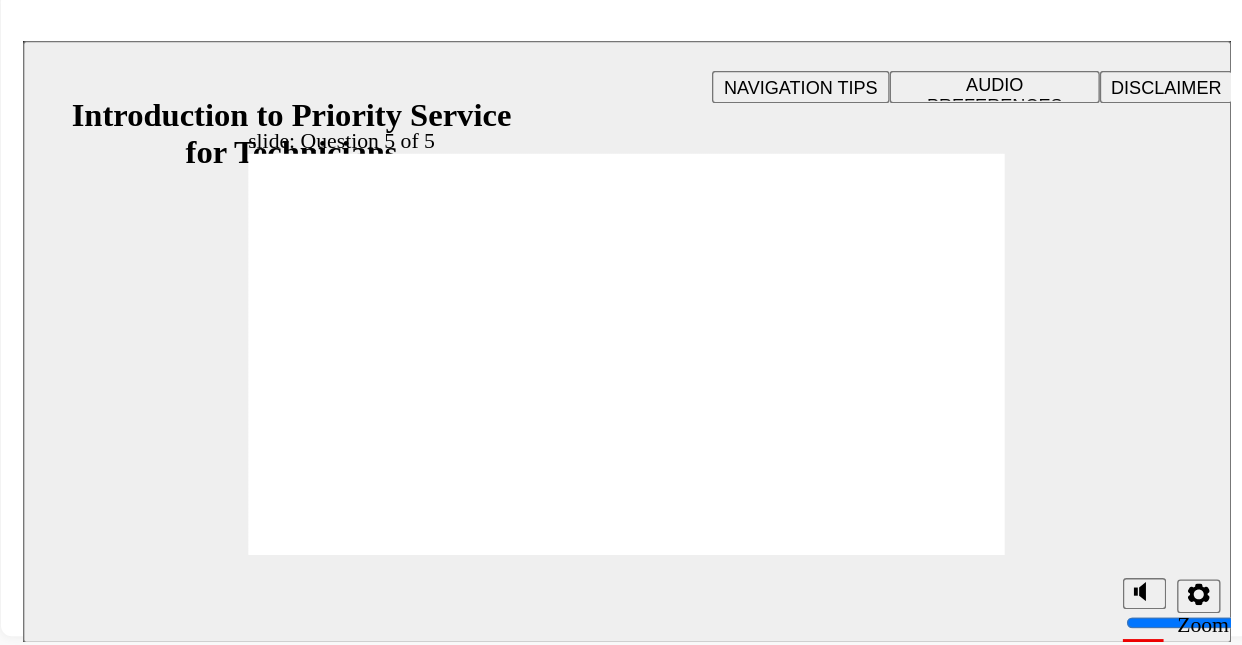checkbox on "true" 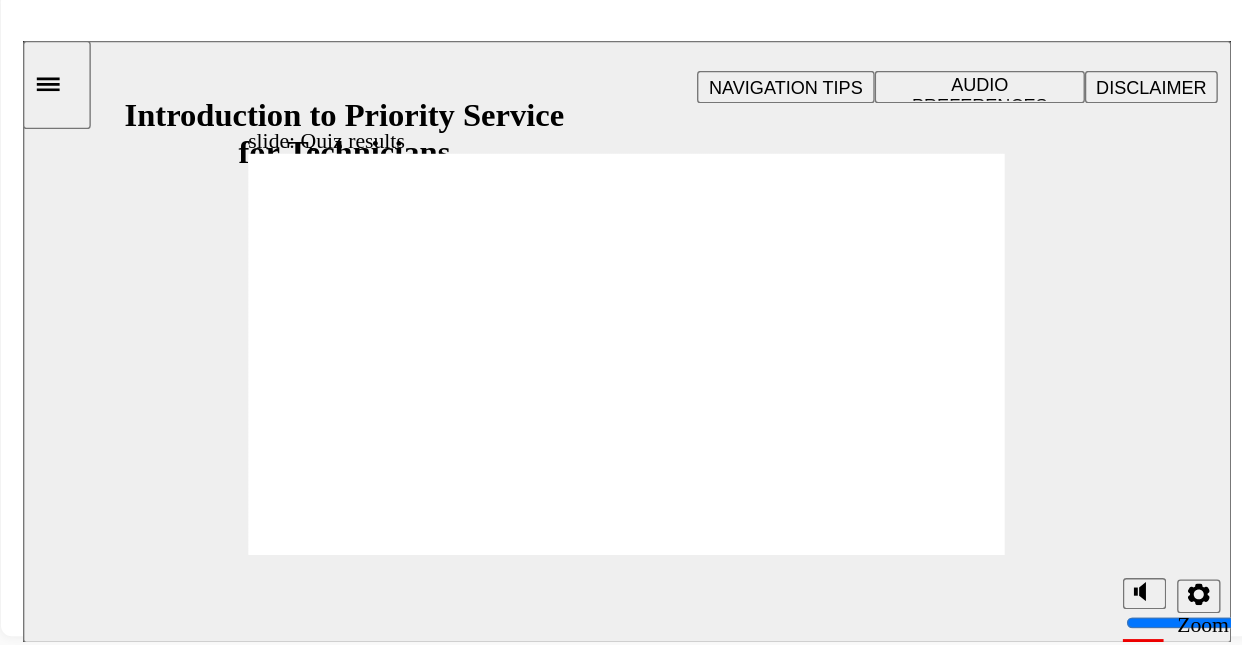 click 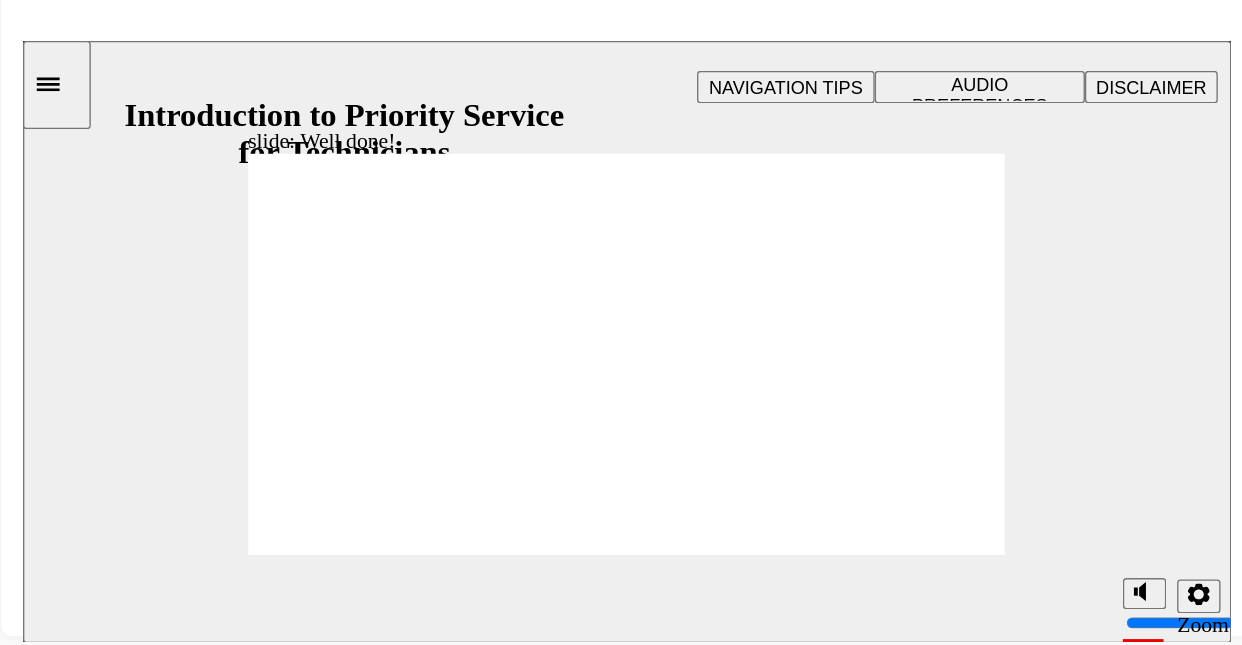 click 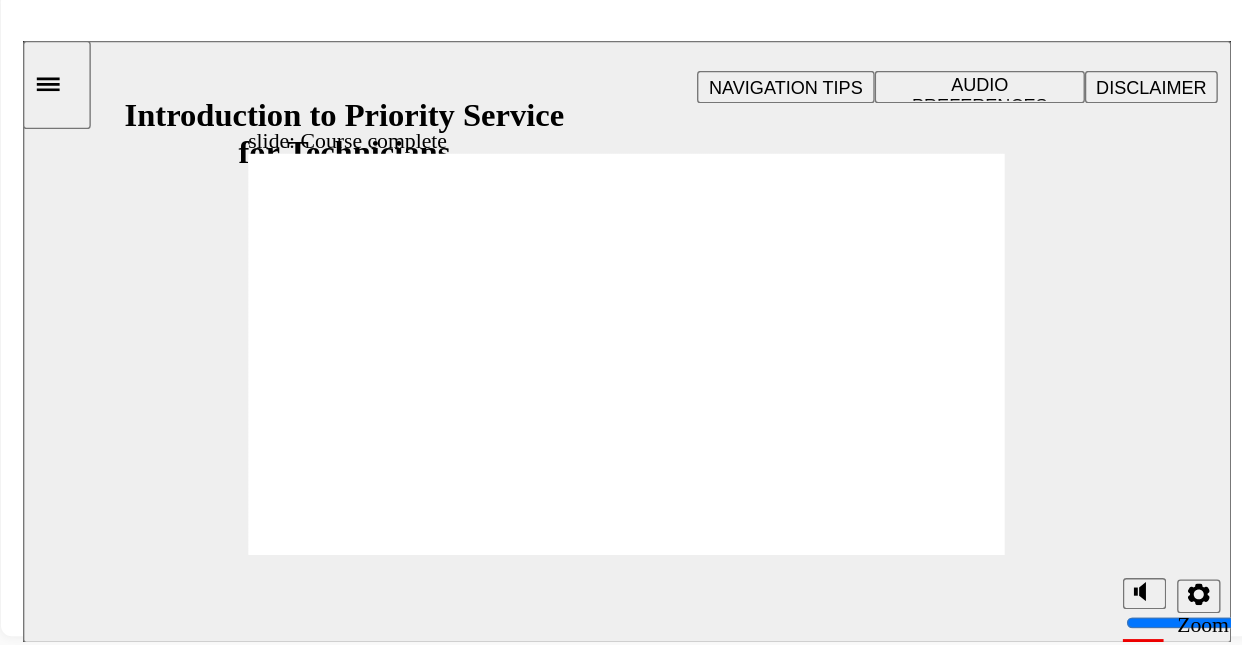 click 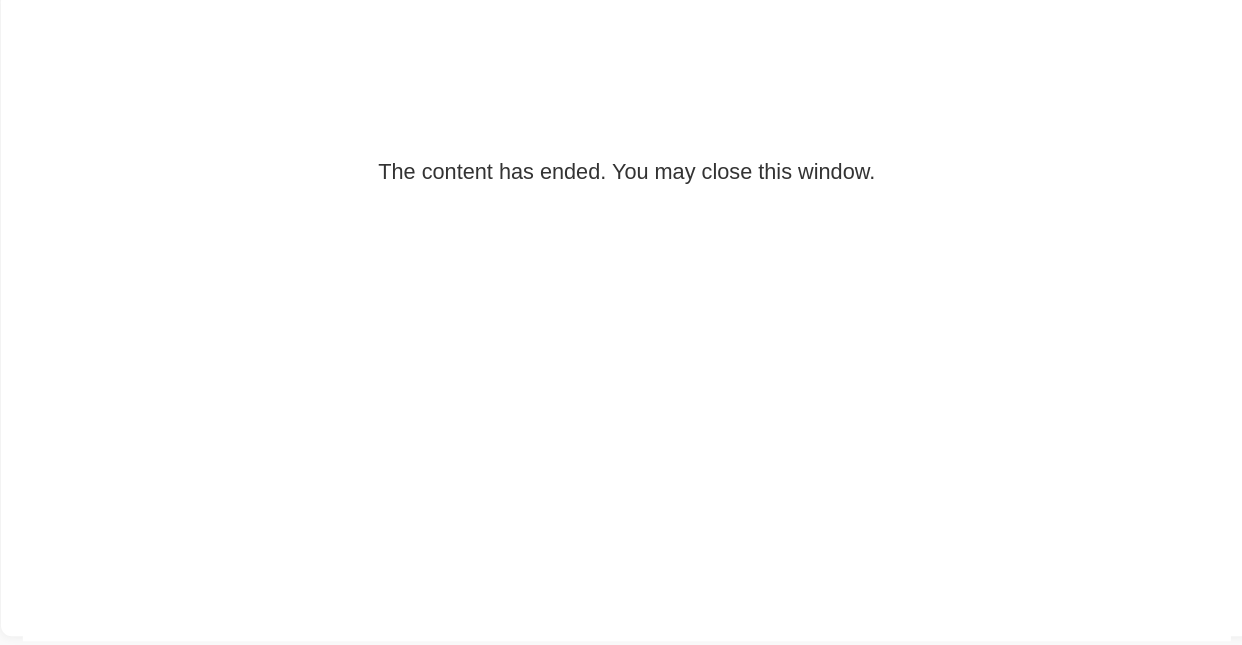 scroll, scrollTop: 0, scrollLeft: 0, axis: both 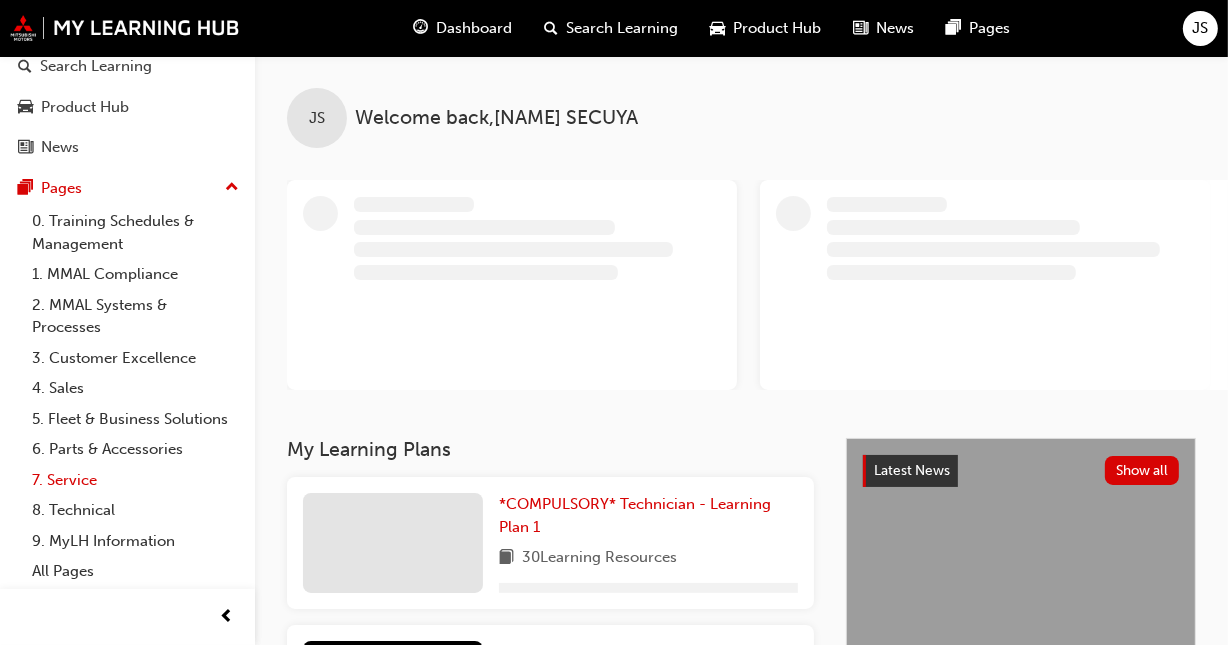 click on "7. Service" at bounding box center (135, 480) 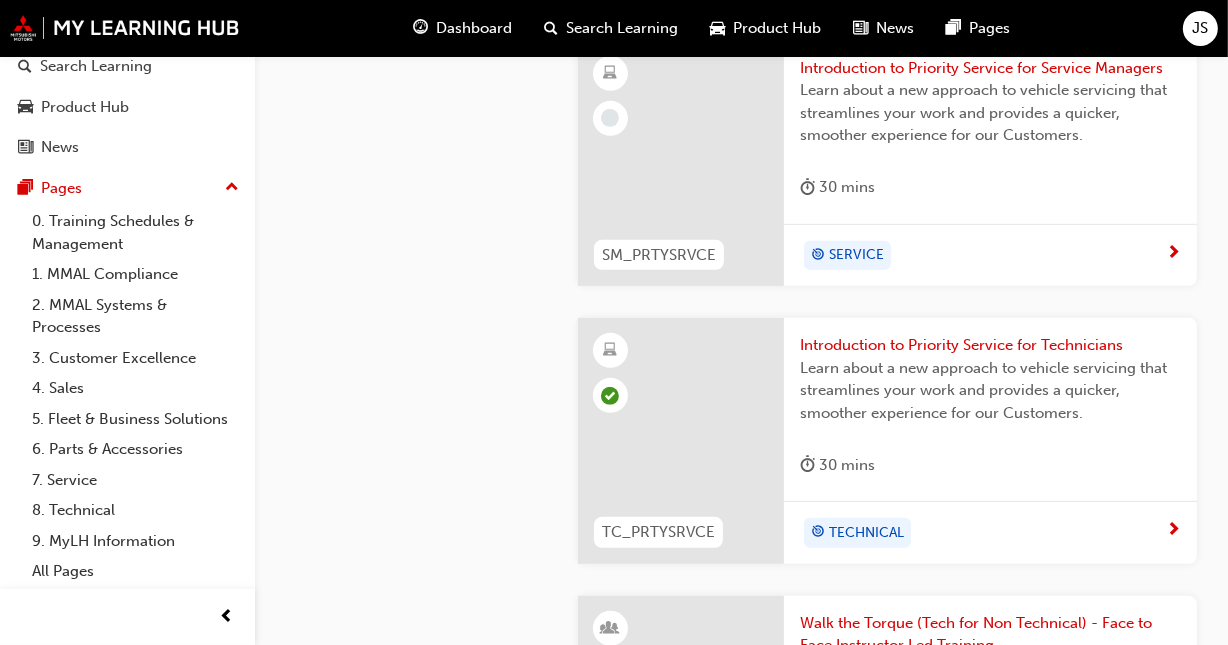 scroll, scrollTop: 877, scrollLeft: 0, axis: vertical 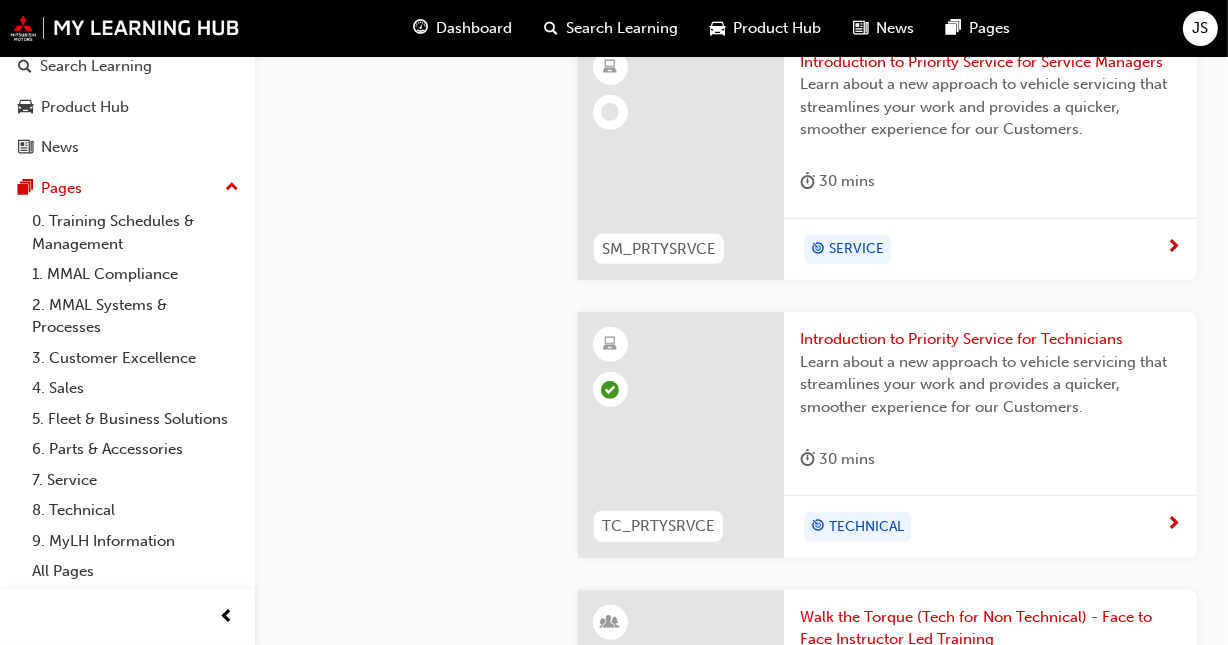 click on "Introduction to Priority Service for Technicians" at bounding box center [990, 339] 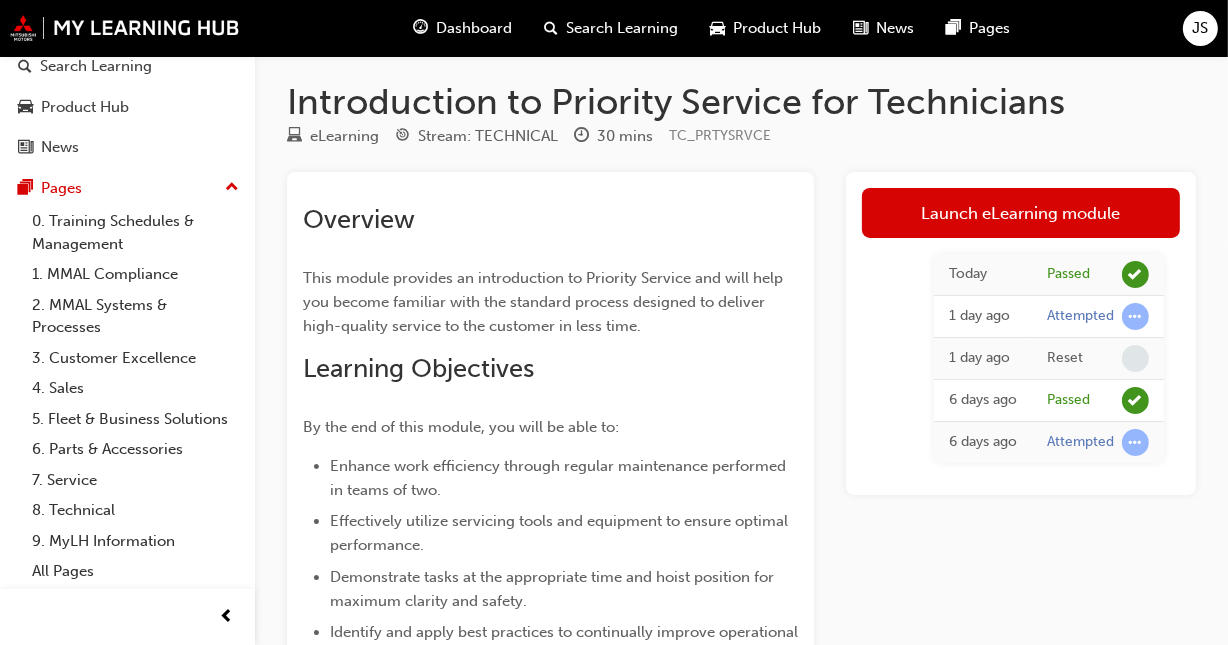 scroll, scrollTop: 0, scrollLeft: 0, axis: both 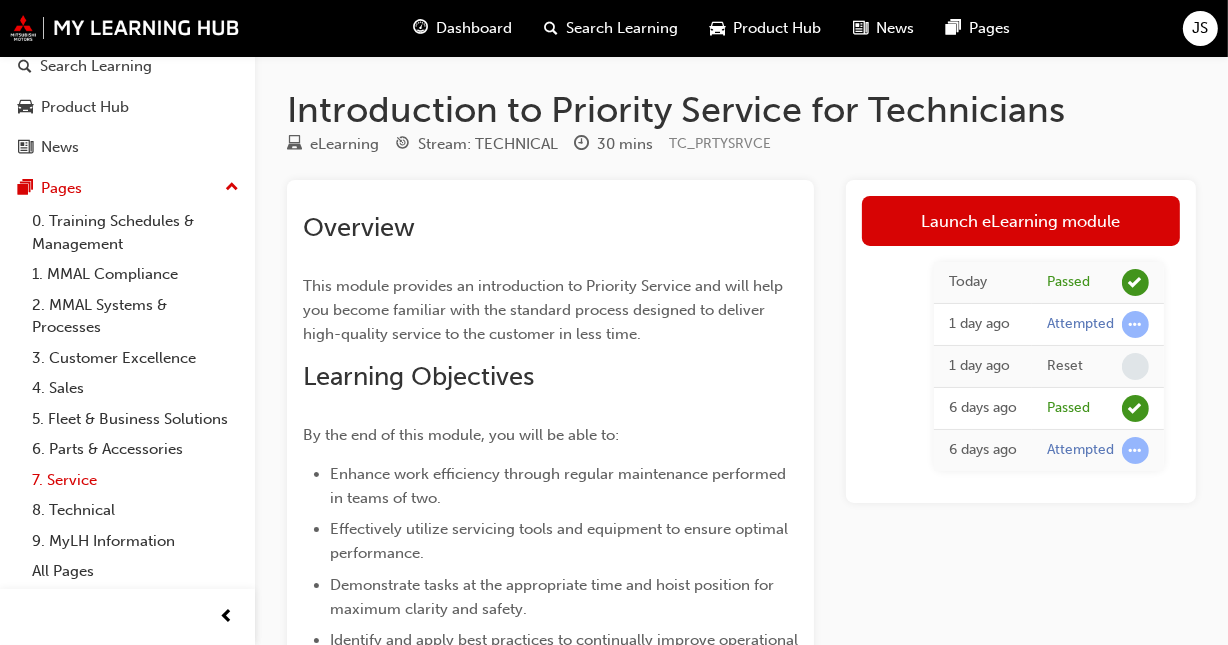 click on "7. Service" at bounding box center (135, 480) 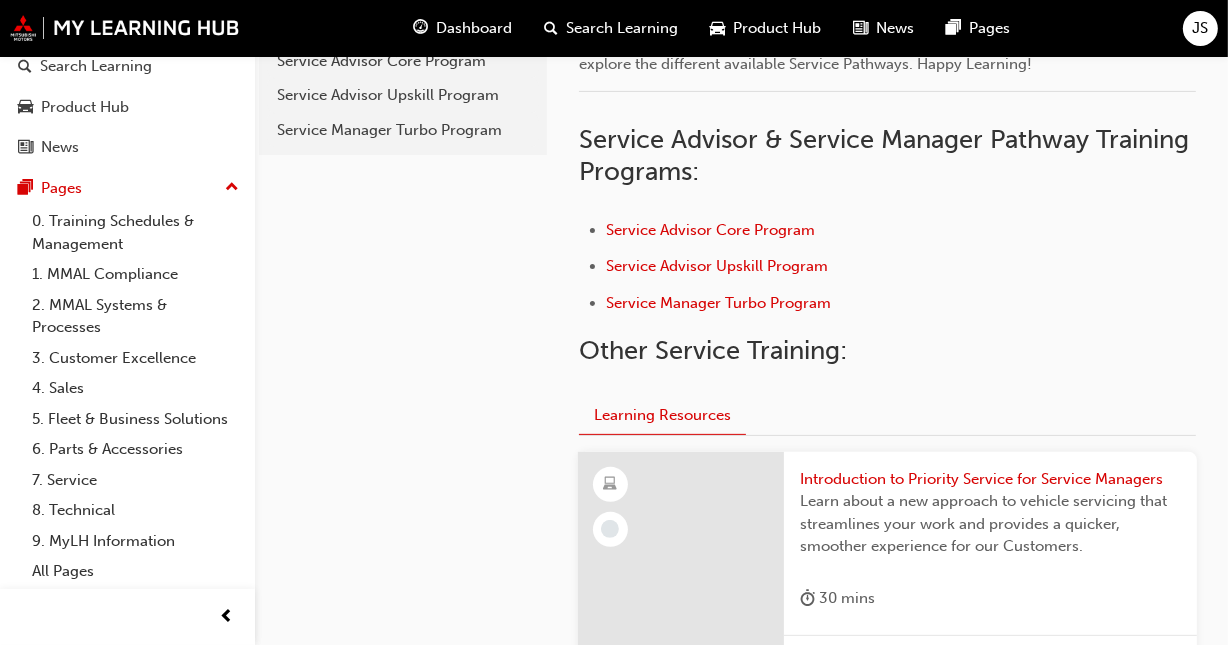 scroll, scrollTop: 457, scrollLeft: 0, axis: vertical 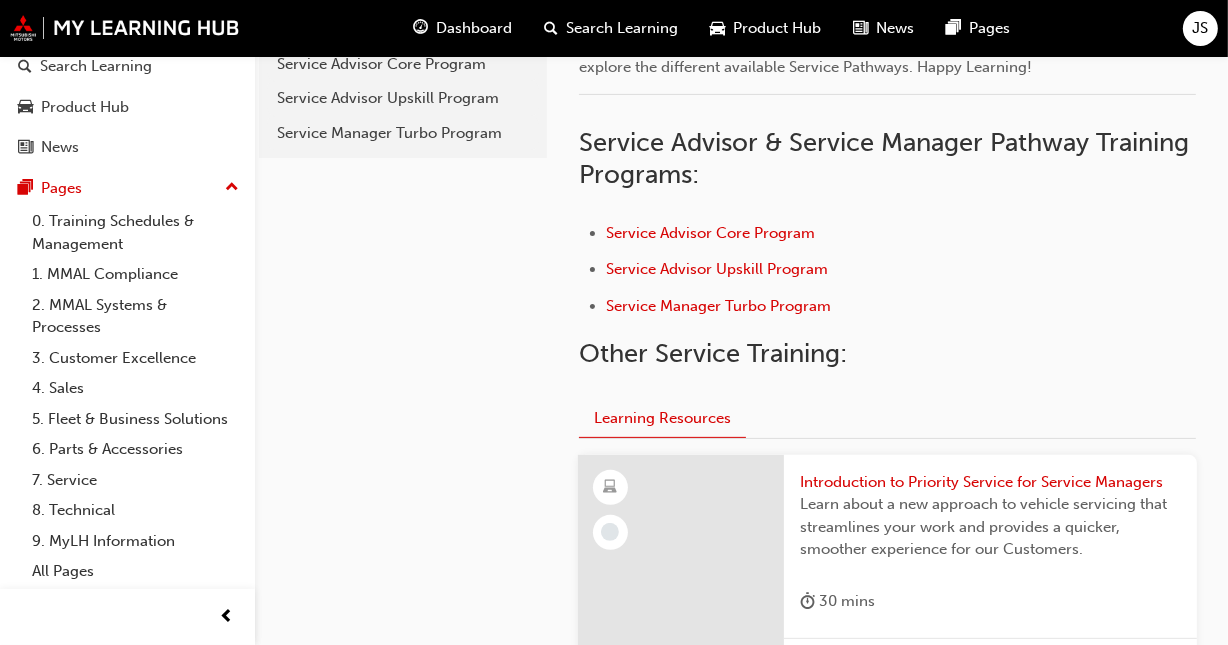 click on "JS" at bounding box center [1201, 28] 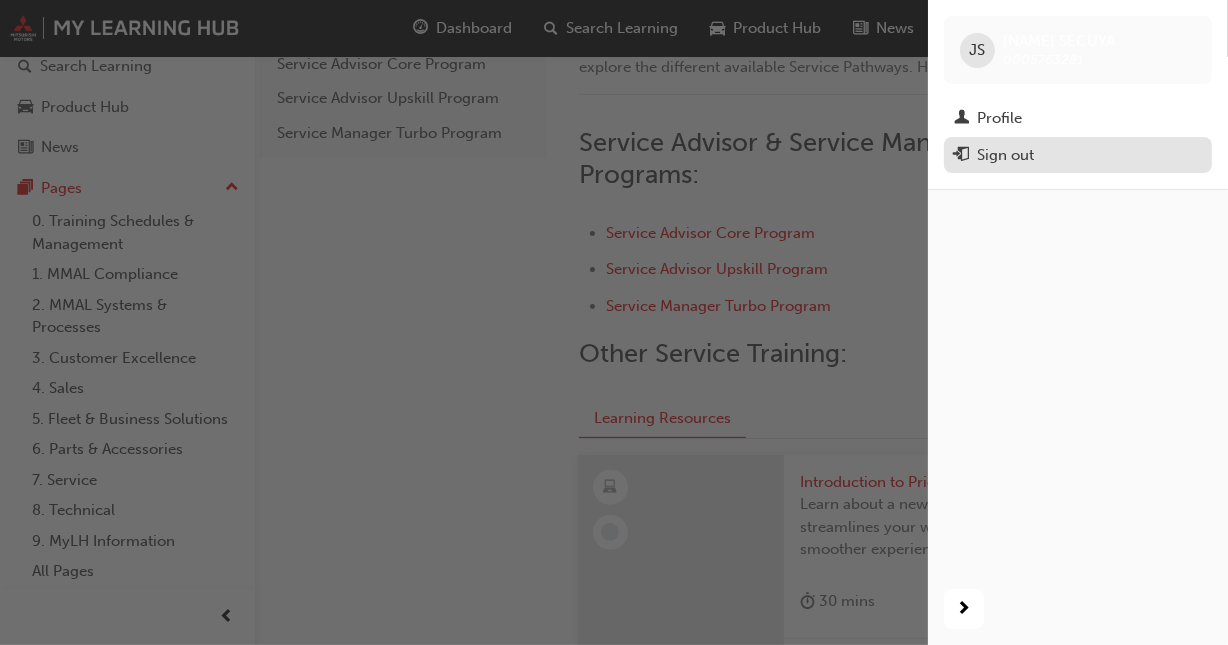 click on "Sign out" at bounding box center [1078, 155] 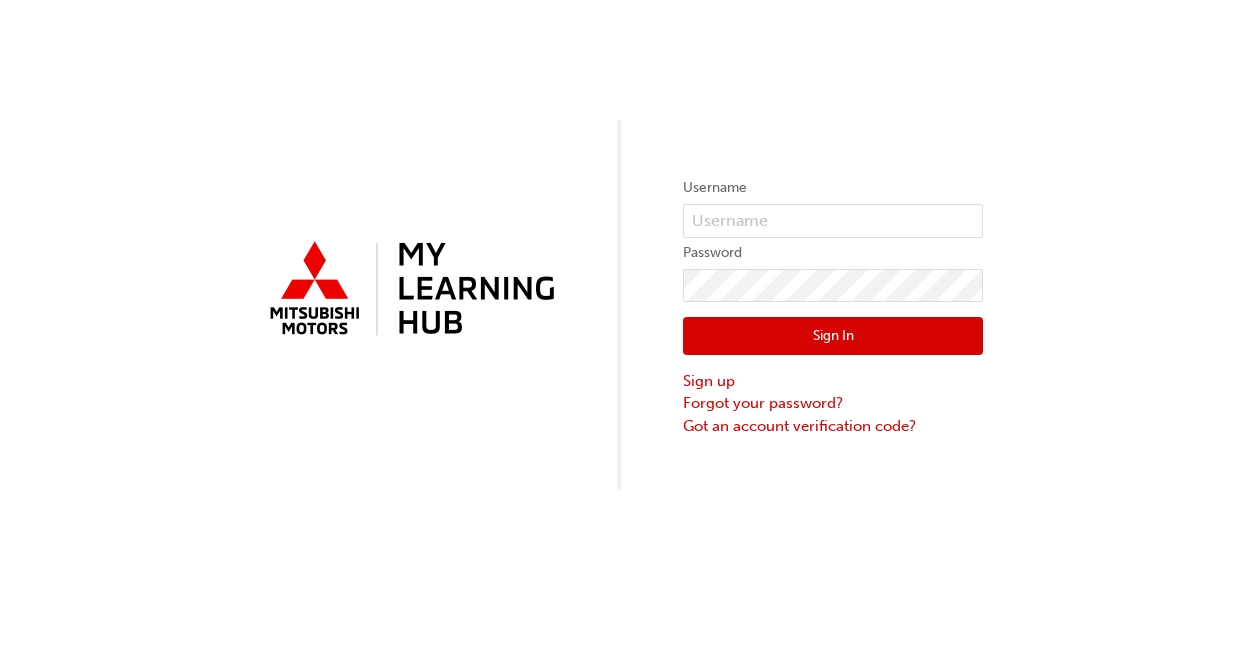 scroll, scrollTop: 0, scrollLeft: 0, axis: both 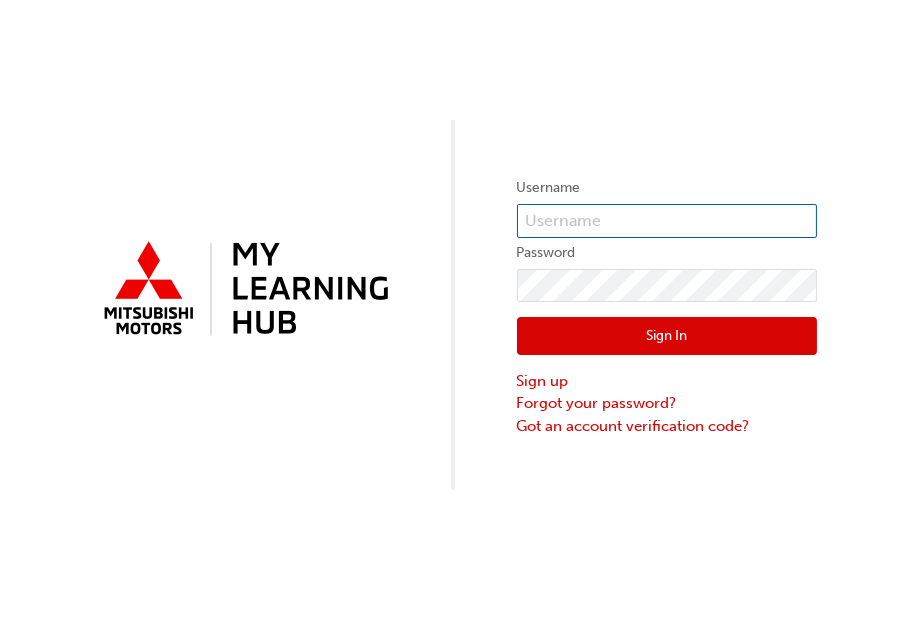 click at bounding box center [667, 221] 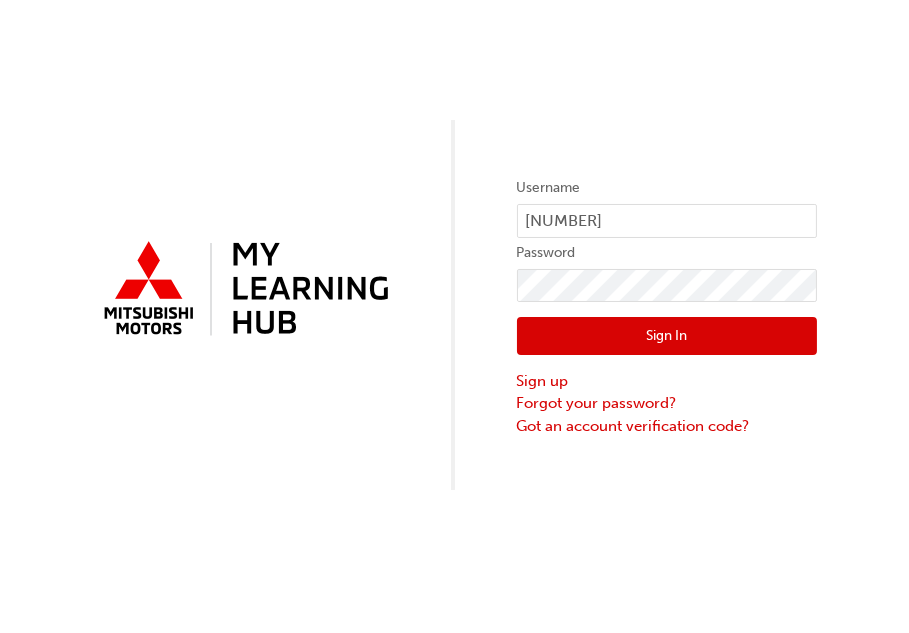click on "Sign In" at bounding box center (667, 336) 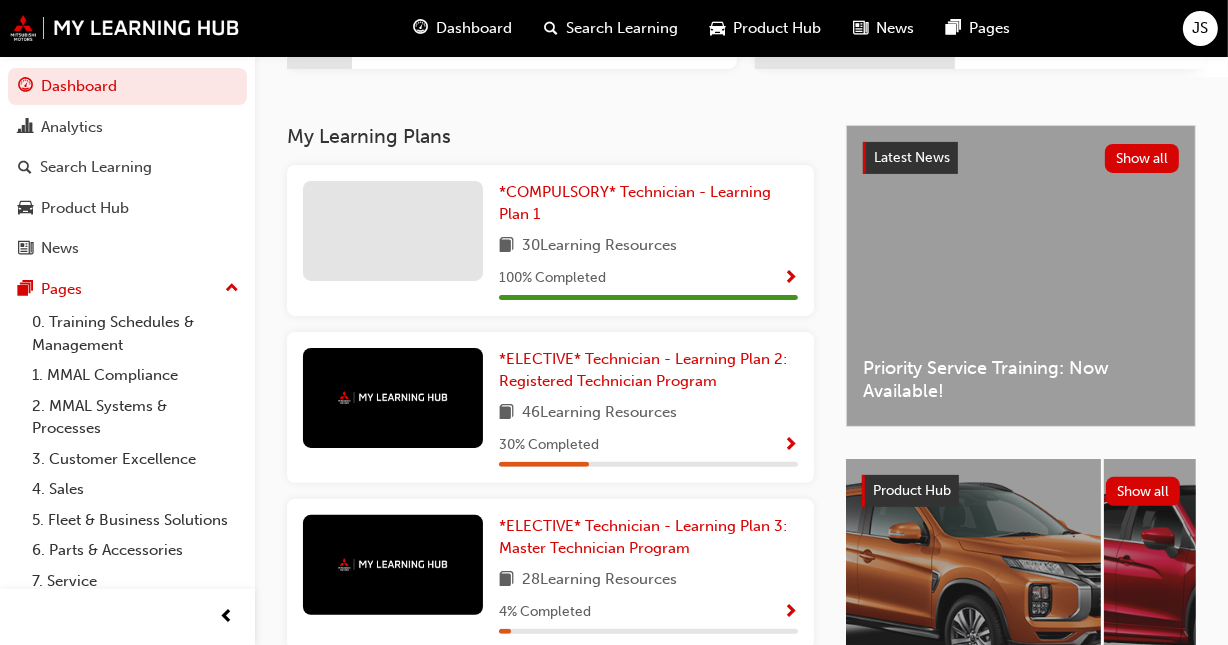 scroll, scrollTop: 390, scrollLeft: 0, axis: vertical 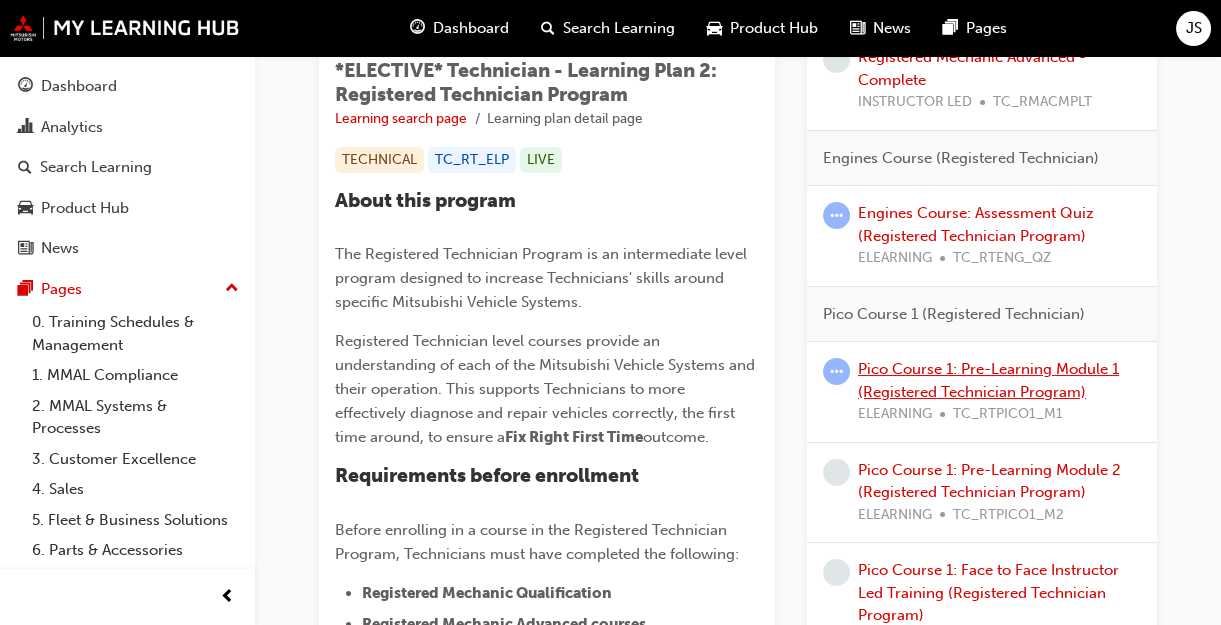 click on "Pico Course 1: Pre-Learning Module 1 (Registered Technician Program)" at bounding box center (988, 380) 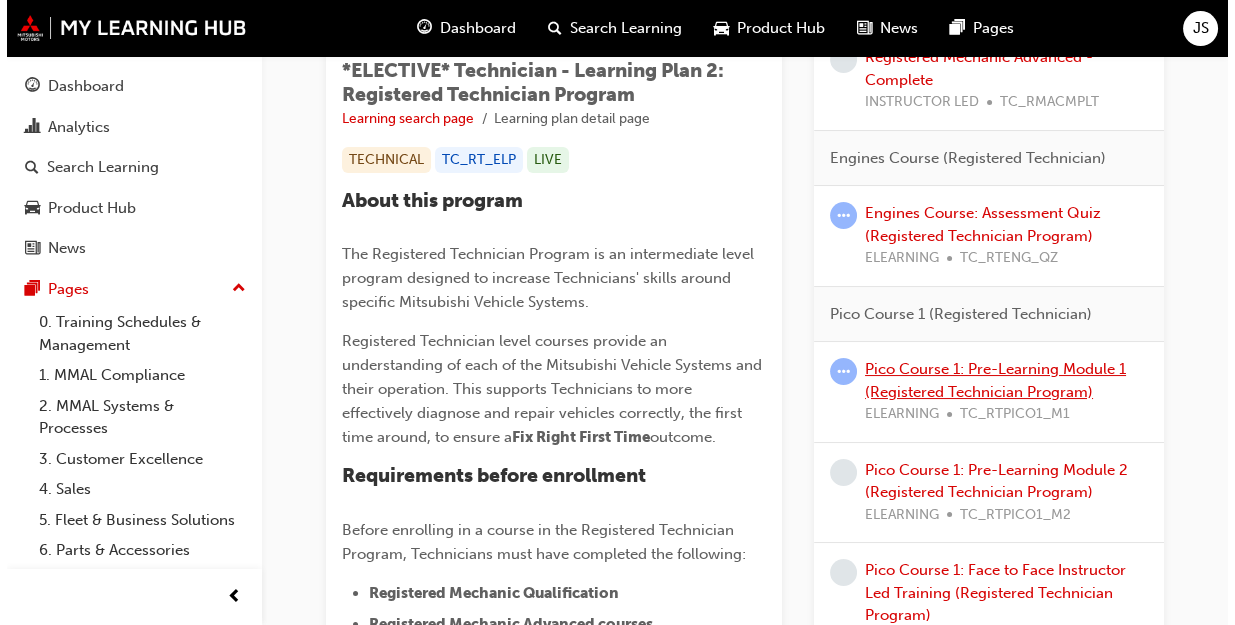 scroll, scrollTop: 0, scrollLeft: 0, axis: both 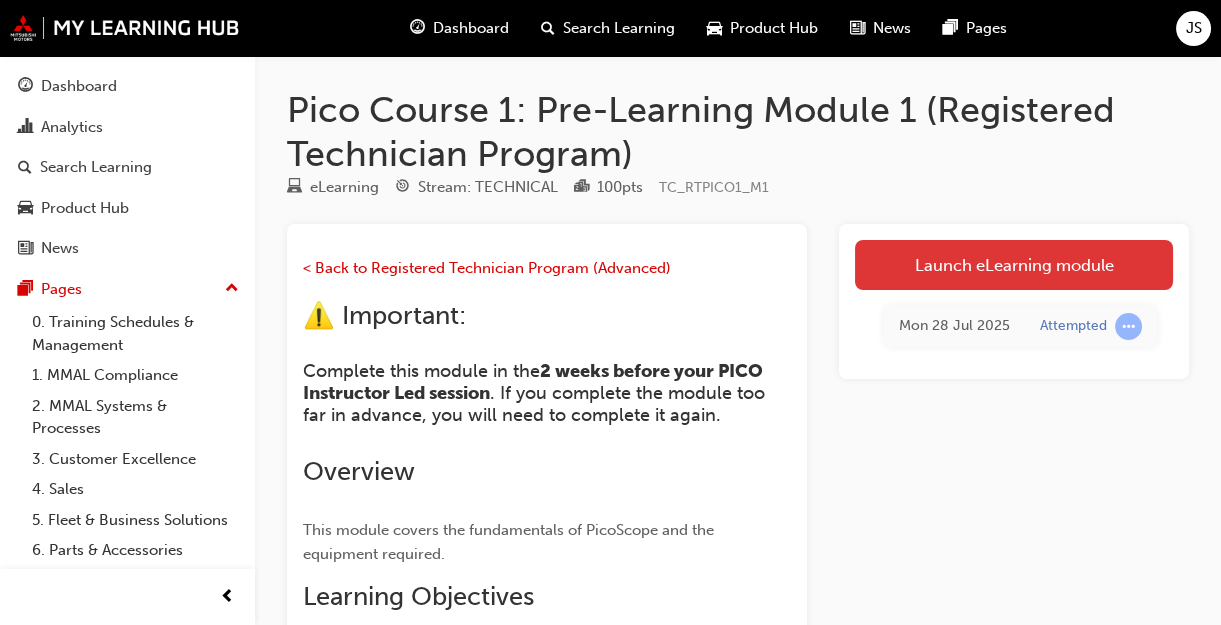click on "Launch eLearning module" at bounding box center (1014, 265) 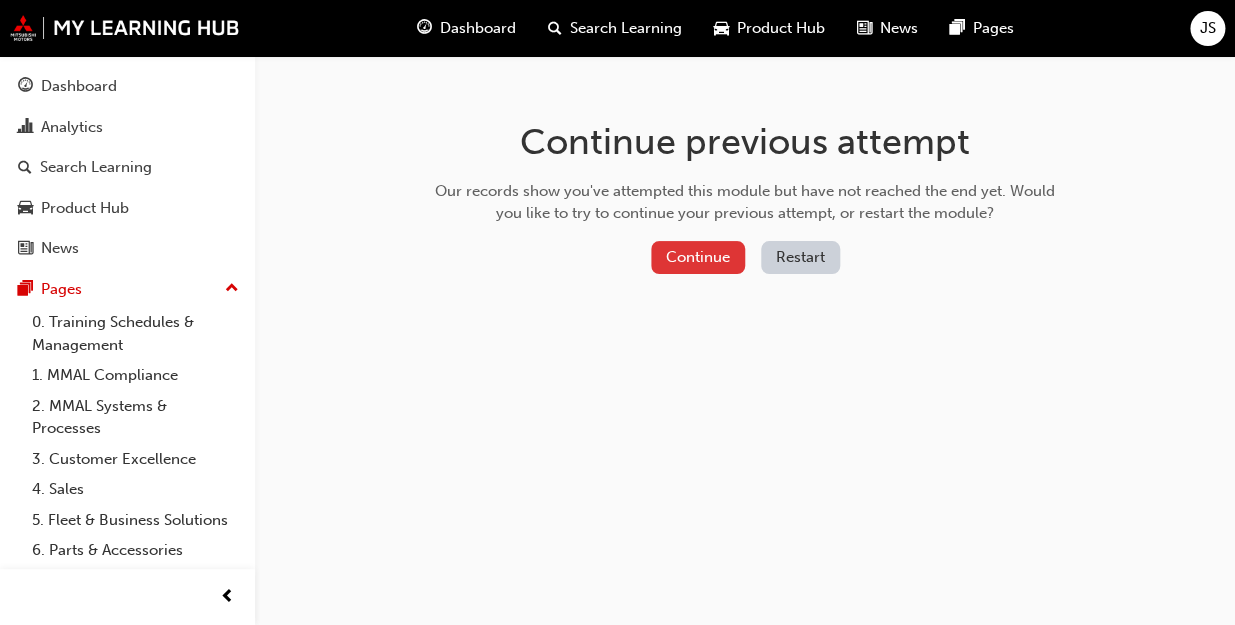 click on "Continue" at bounding box center [698, 257] 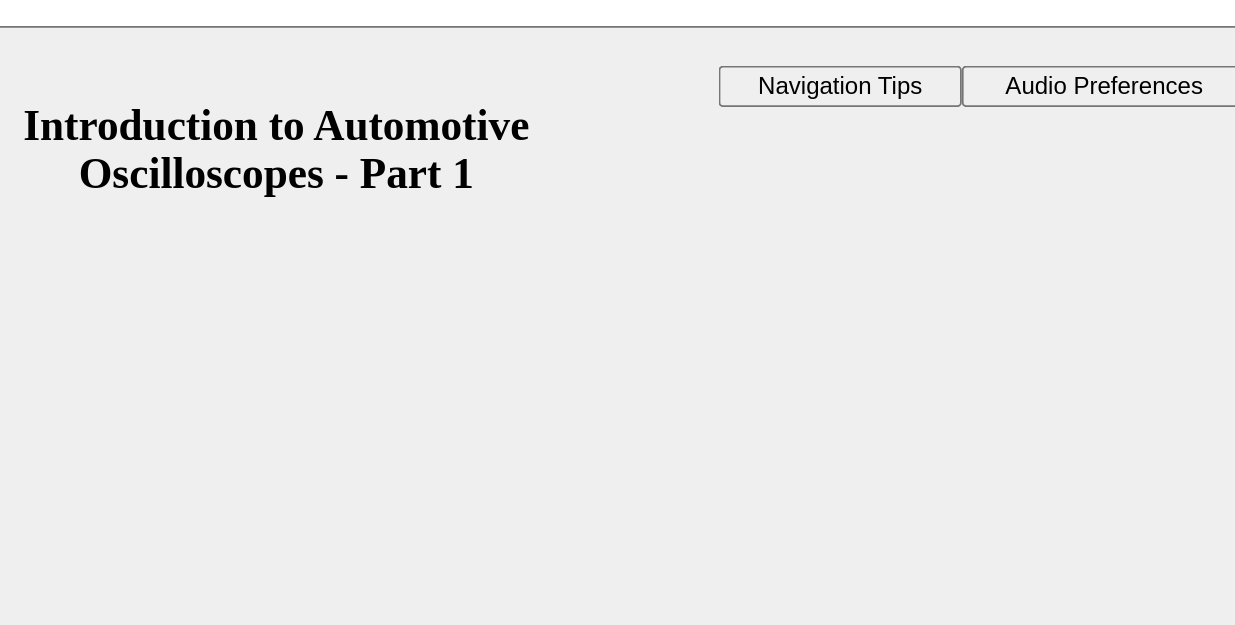 scroll, scrollTop: 0, scrollLeft: 0, axis: both 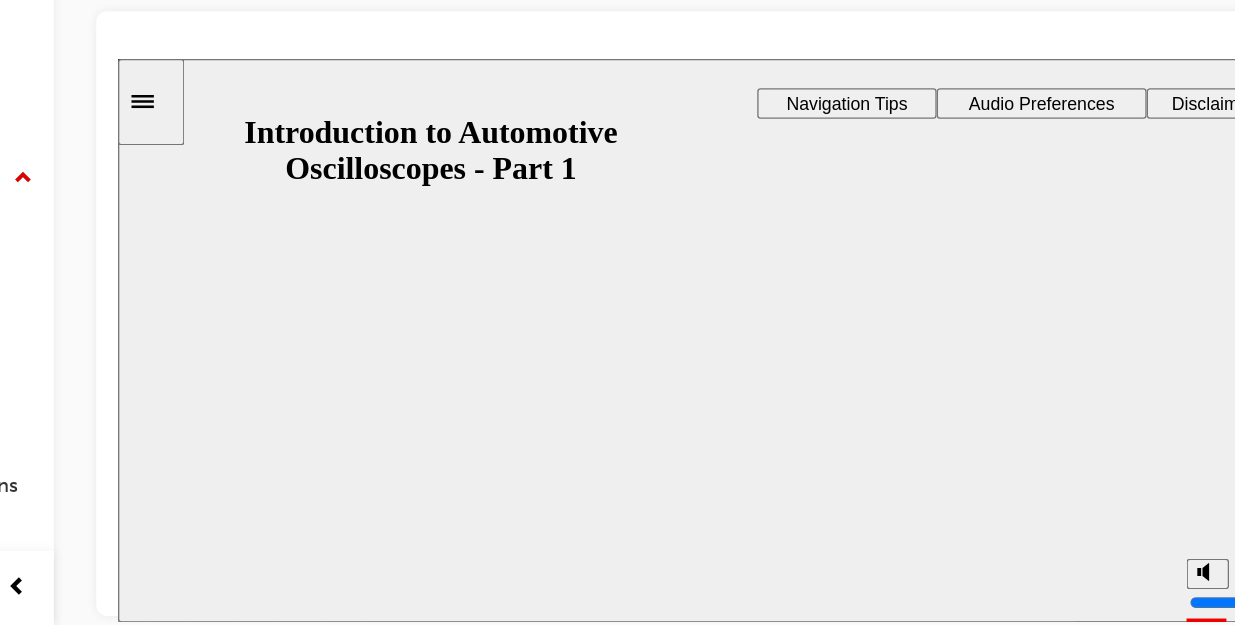 click on "Resume" at bounding box center [155, 804] 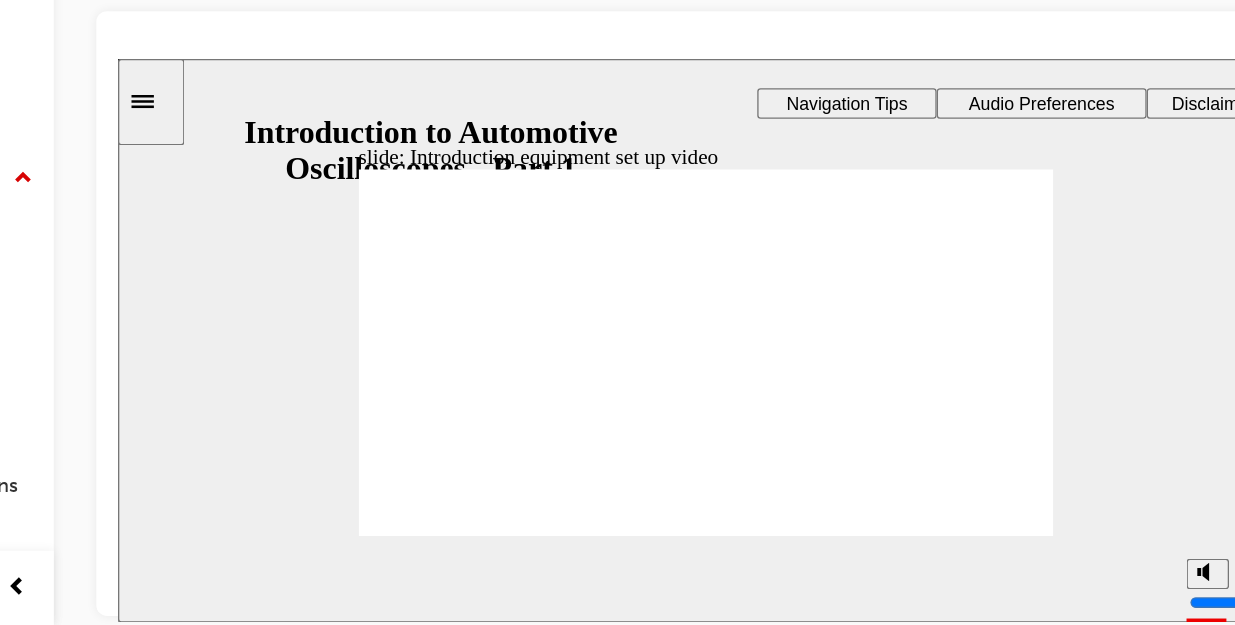 click 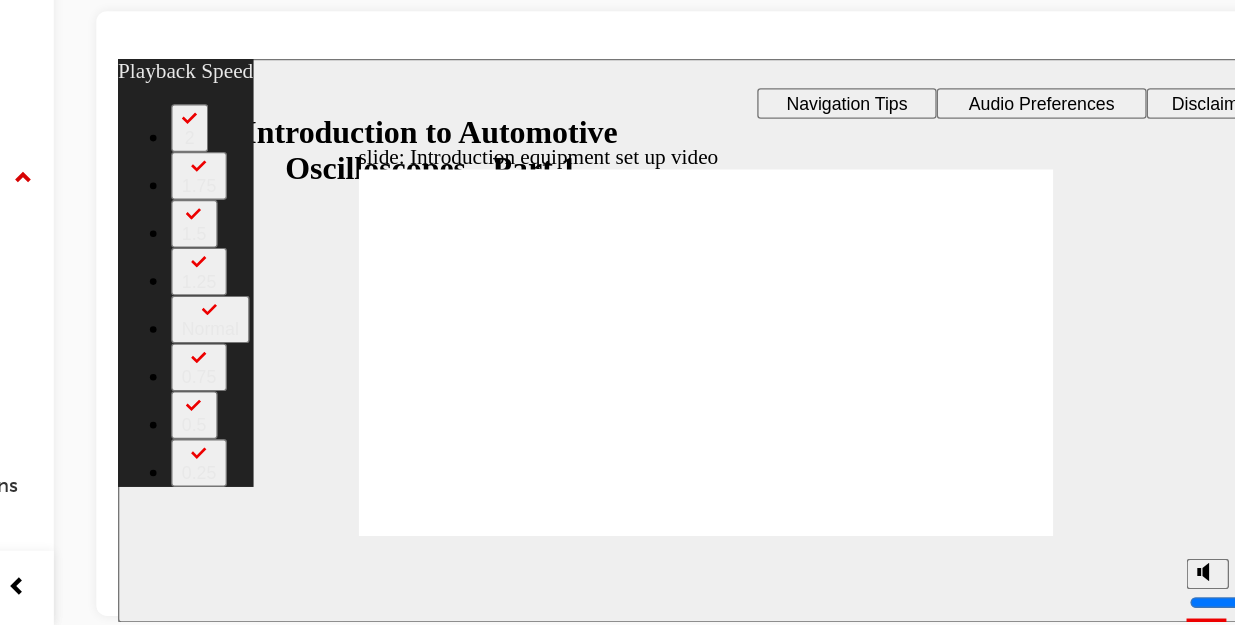 type on "146" 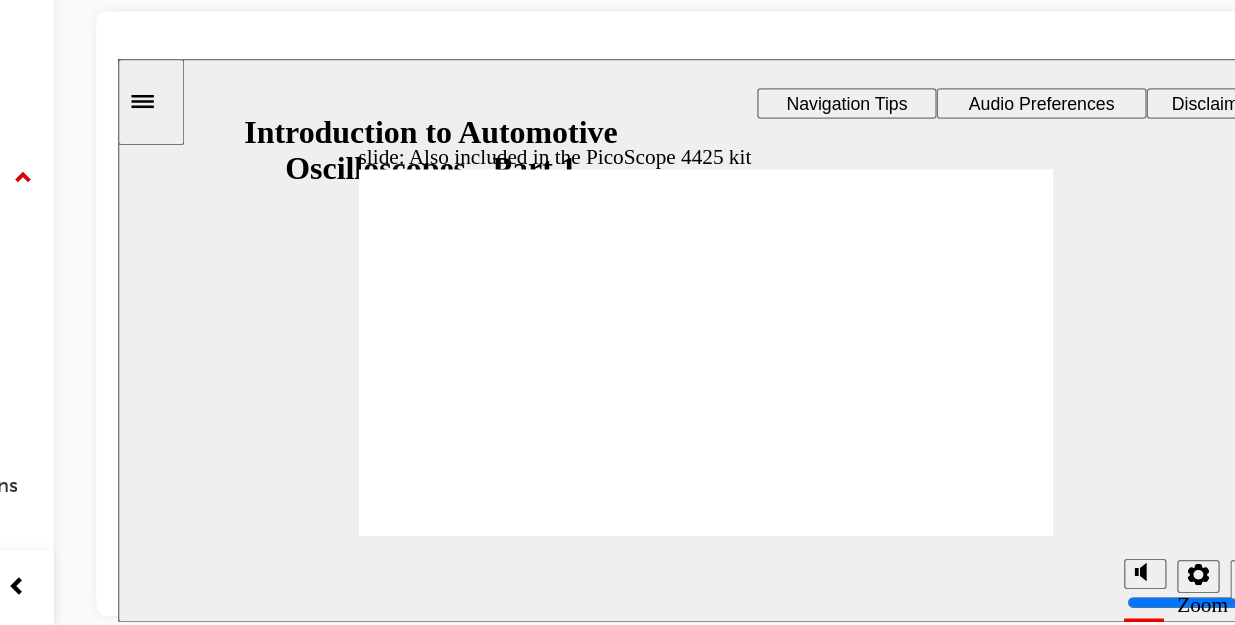 click 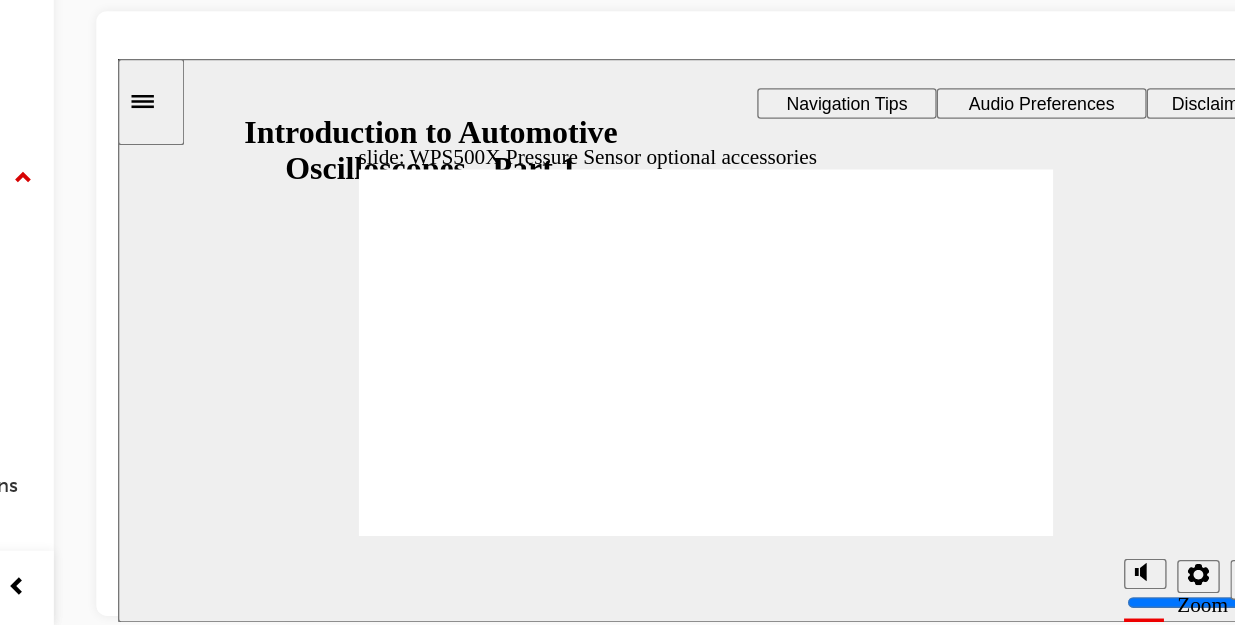 click 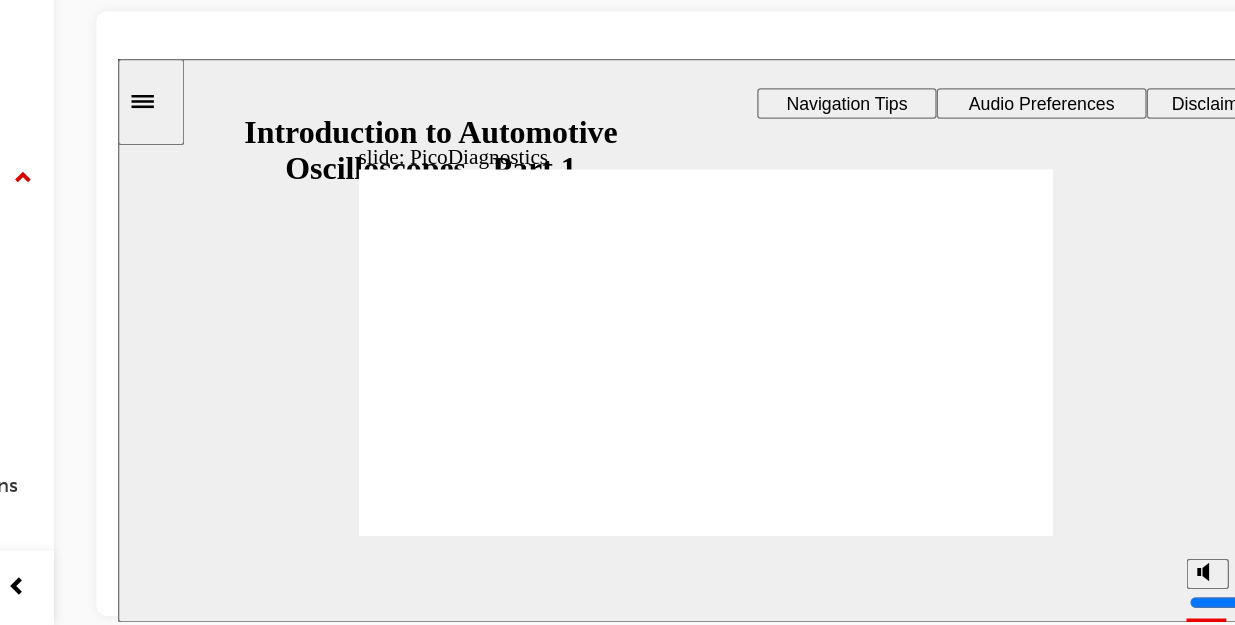 drag, startPoint x: 773, startPoint y: 396, endPoint x: 718, endPoint y: 249, distance: 156.95222 